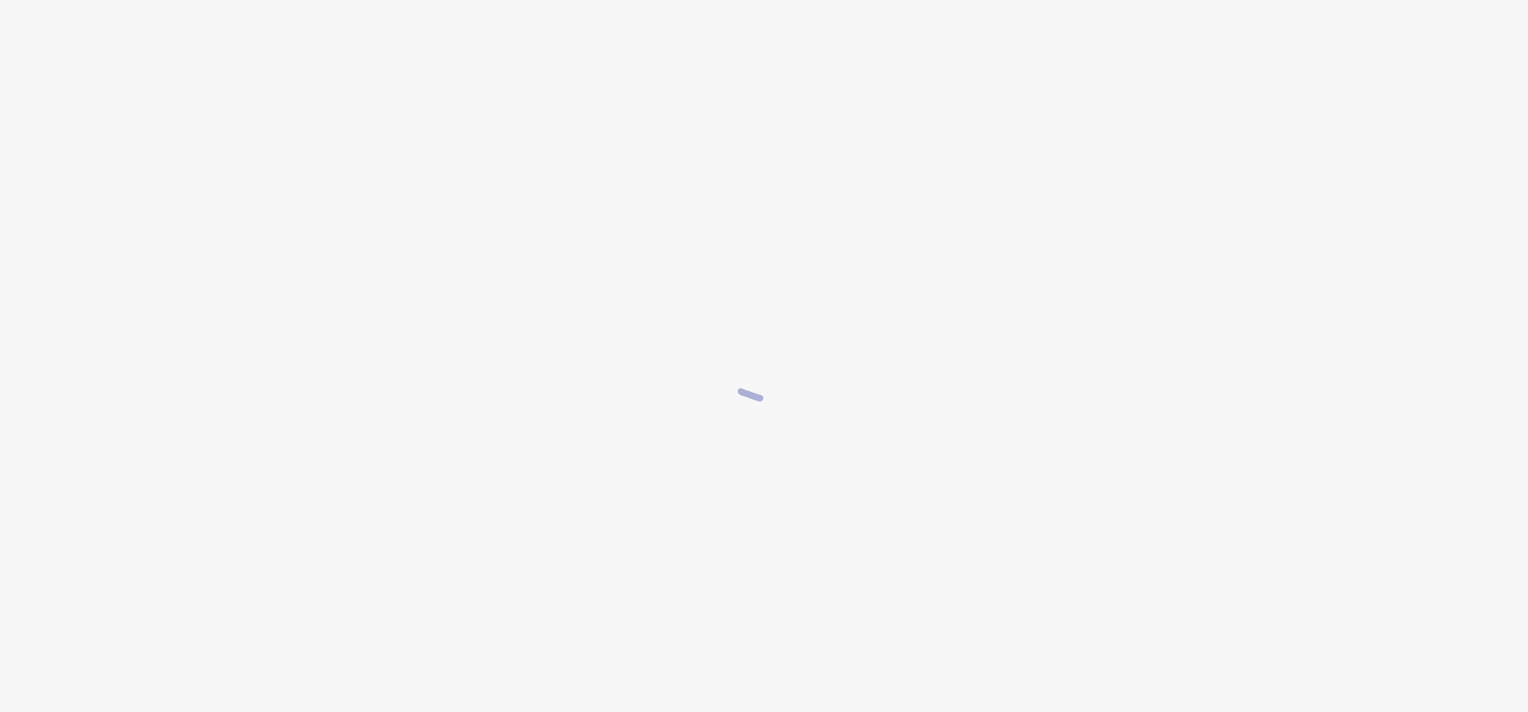 scroll, scrollTop: 0, scrollLeft: 0, axis: both 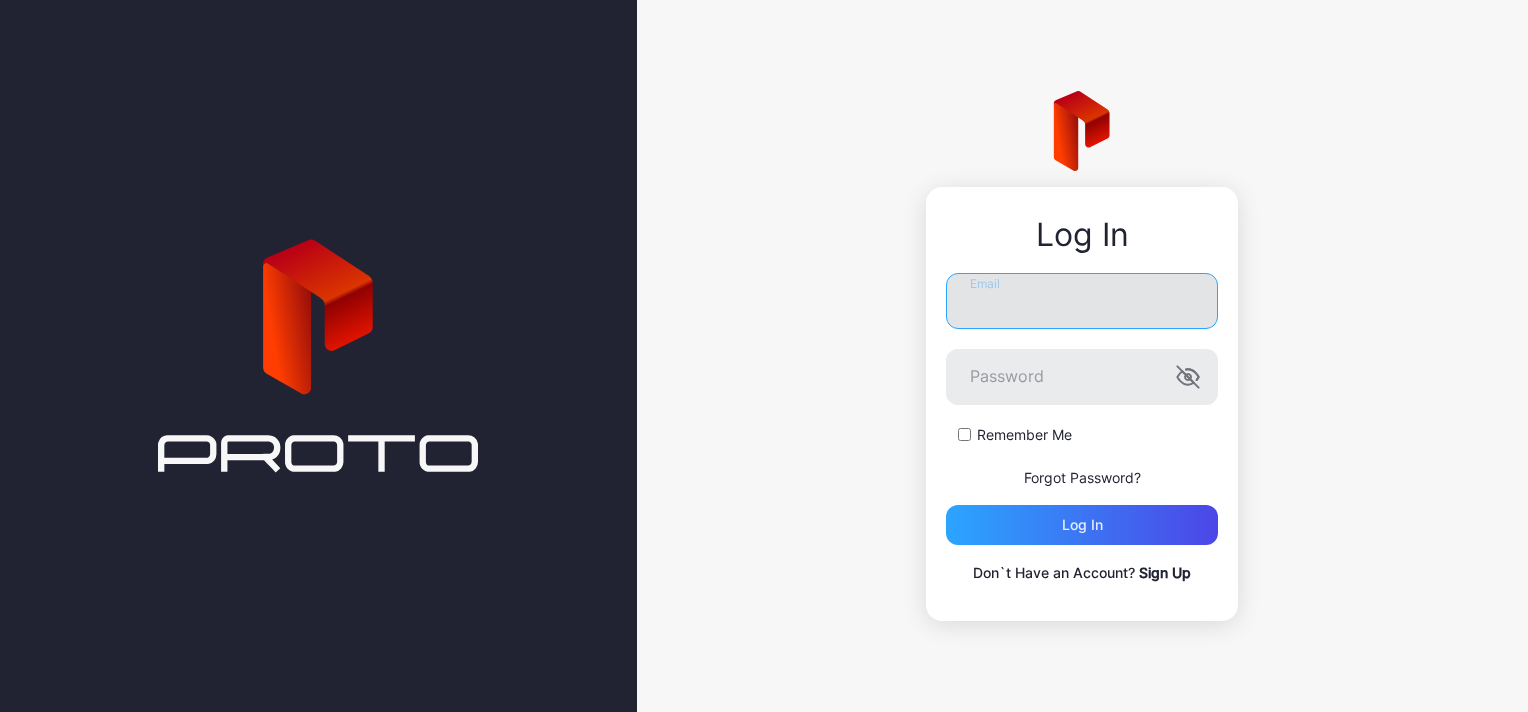 click on "Email" at bounding box center (1082, 301) 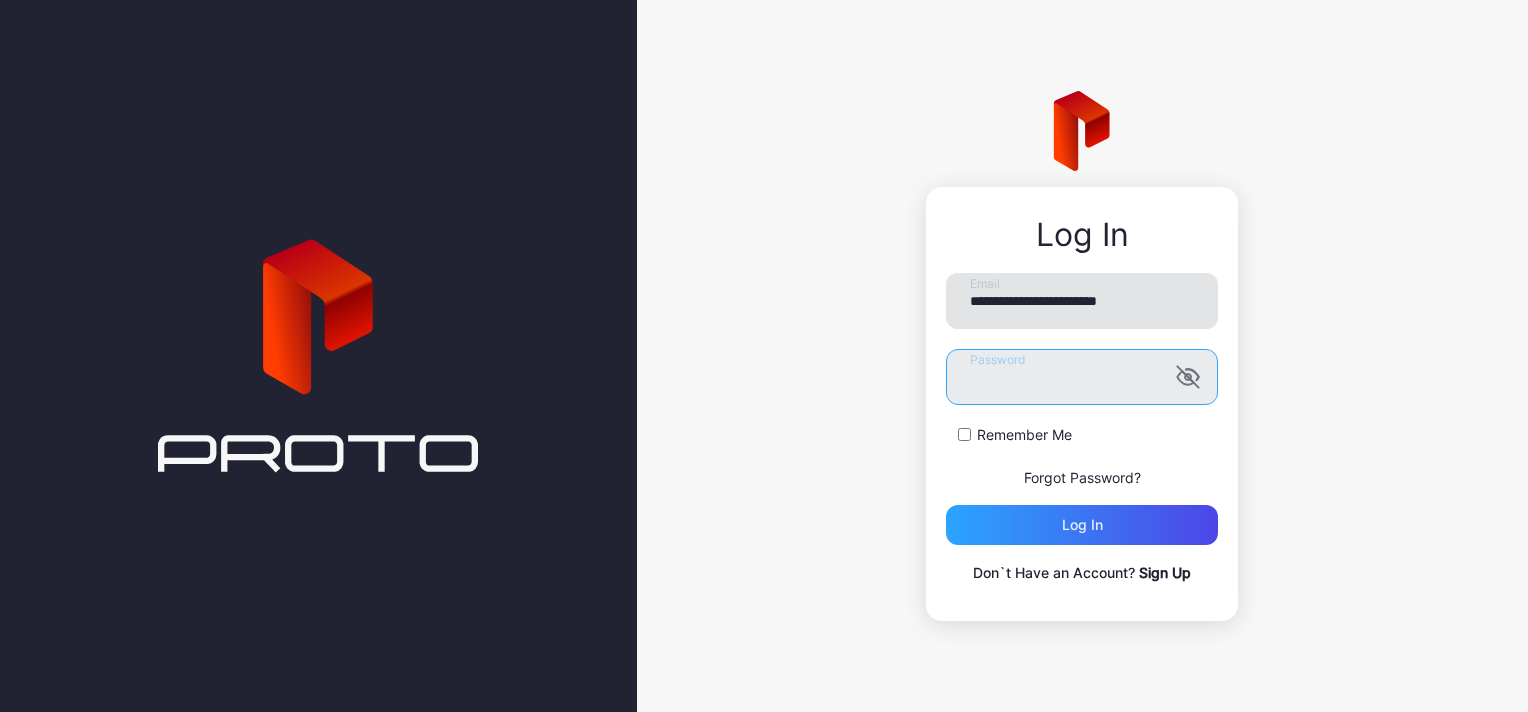 click on "Log in" at bounding box center [1082, 525] 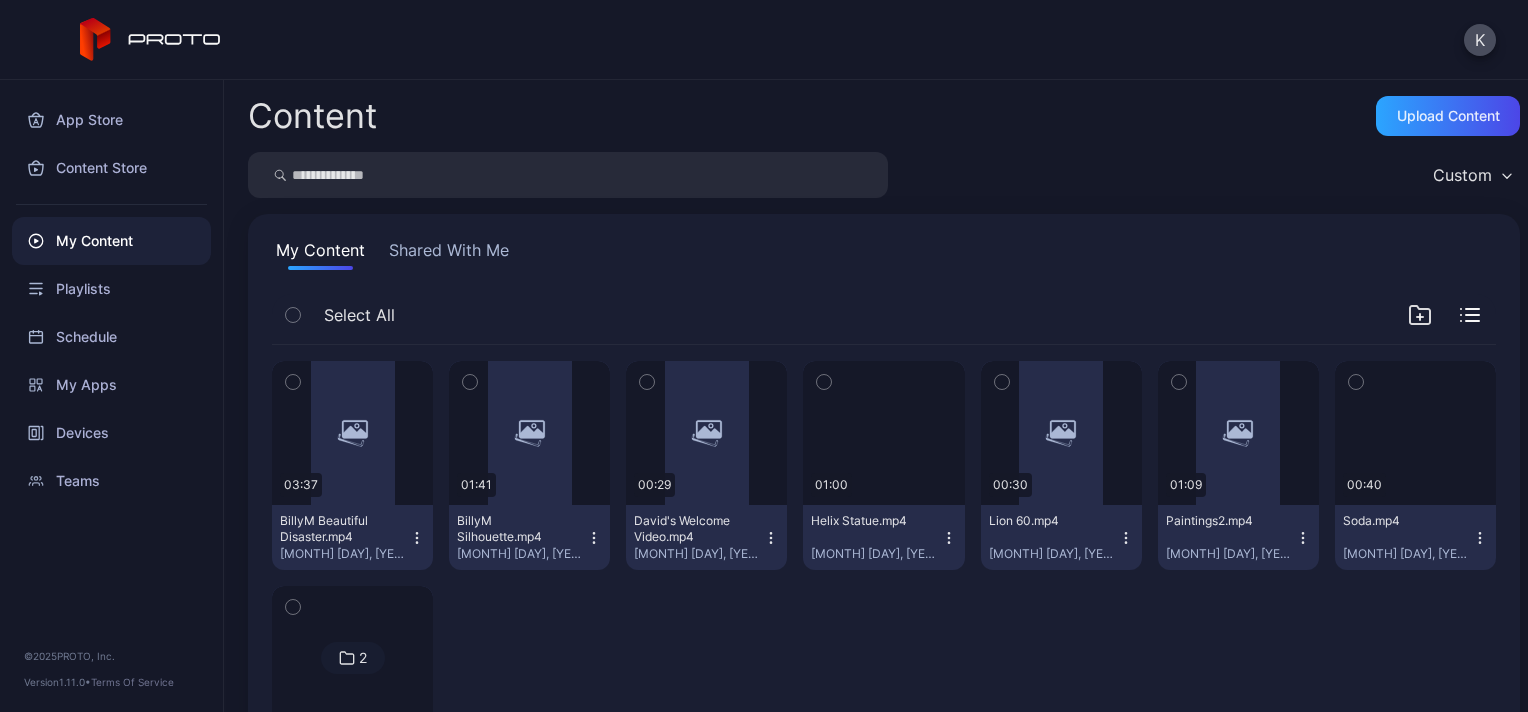 scroll, scrollTop: 139, scrollLeft: 0, axis: vertical 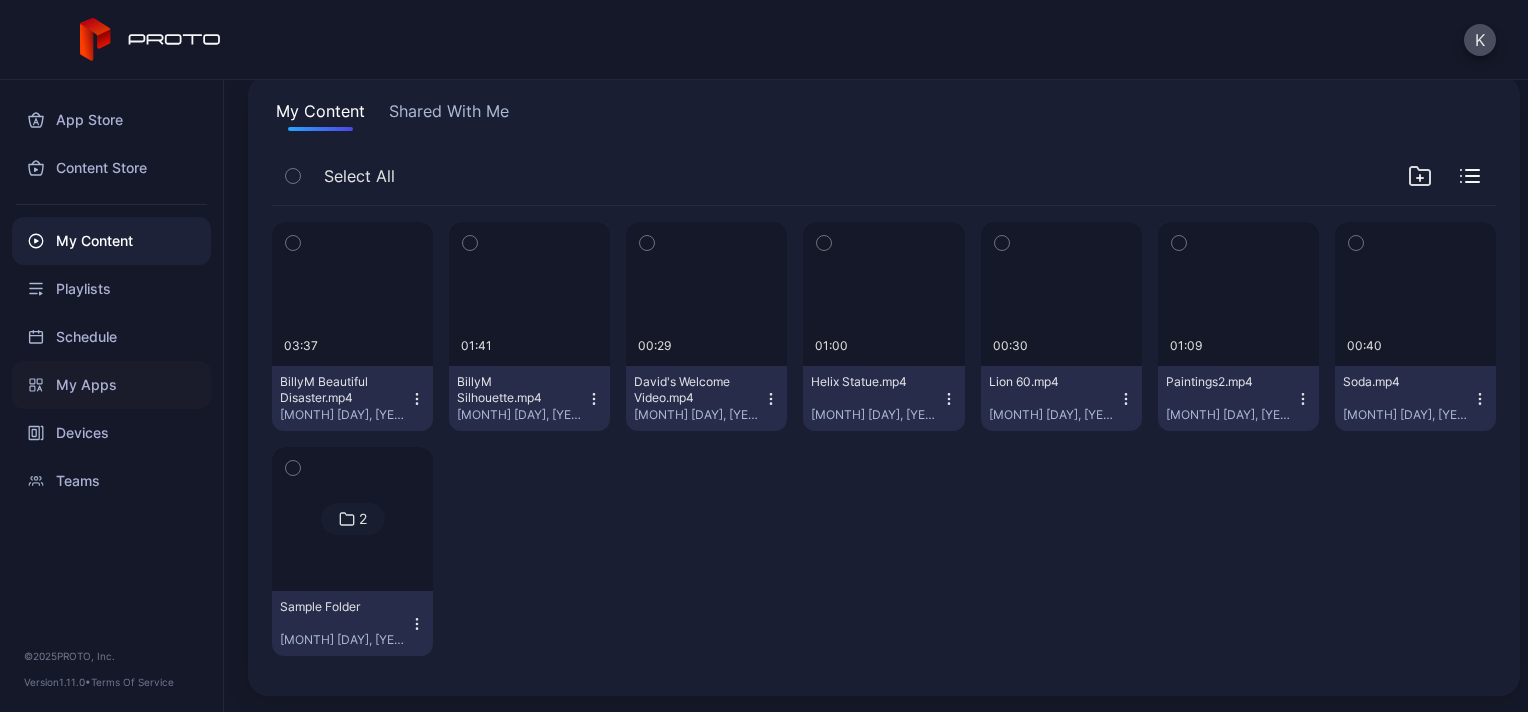 click on "My Apps" at bounding box center [111, 385] 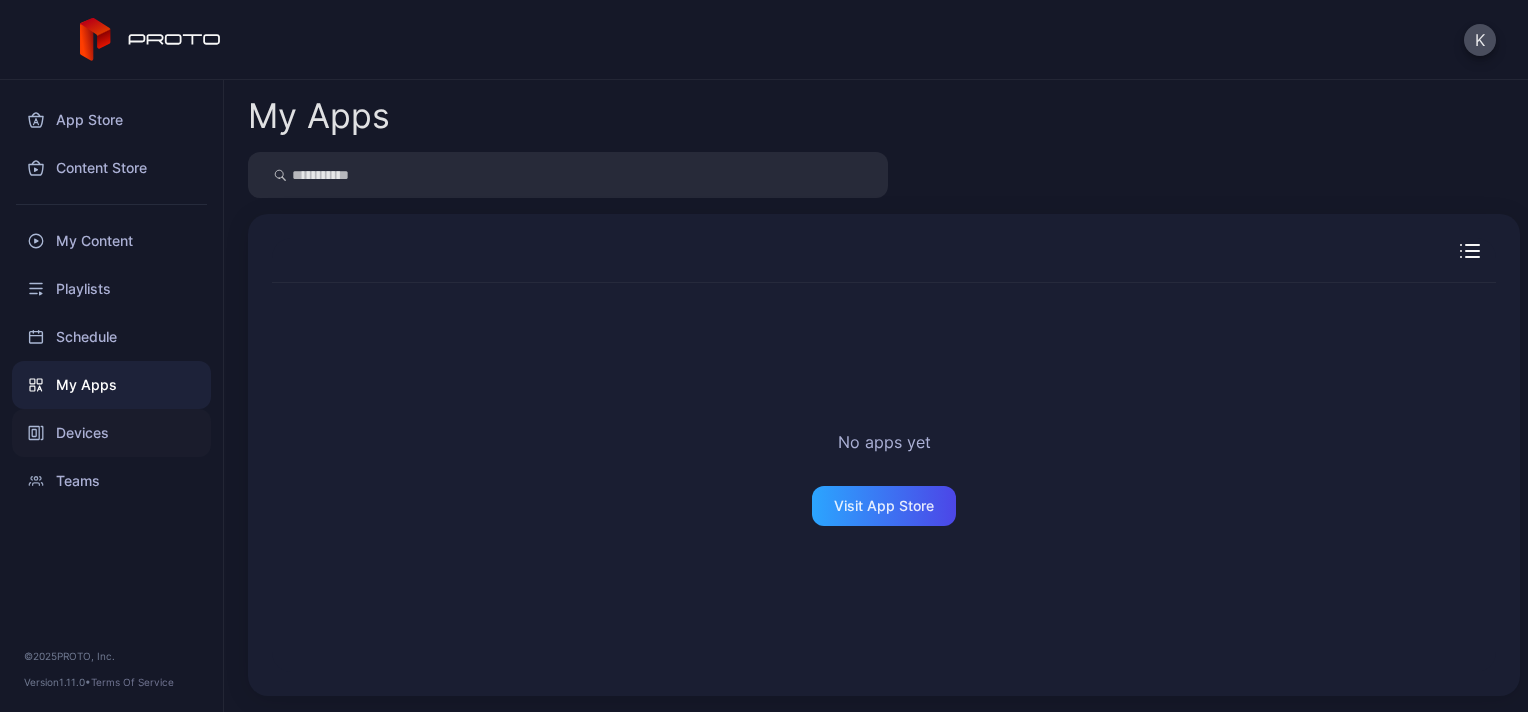 click on "Devices" at bounding box center [111, 433] 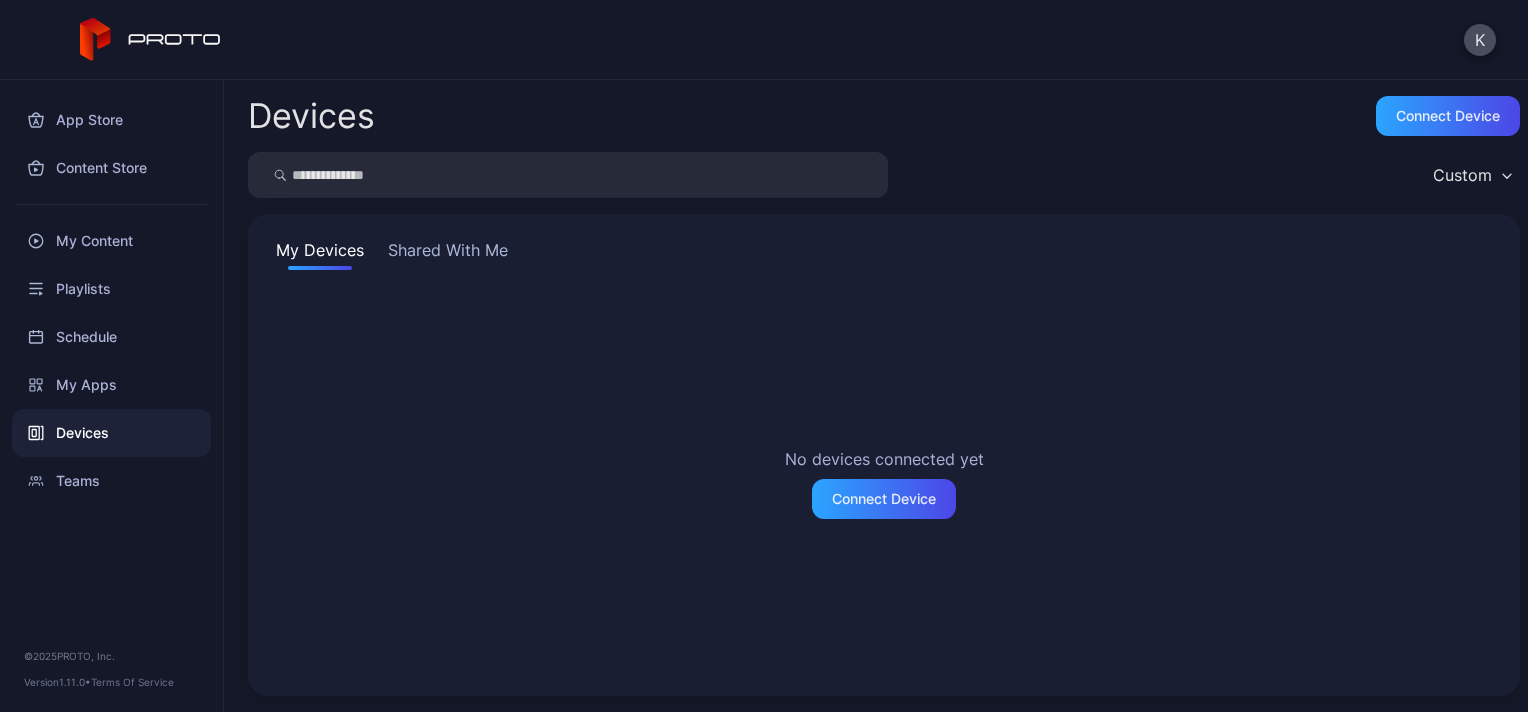 click on "Shared With Me" at bounding box center (448, 254) 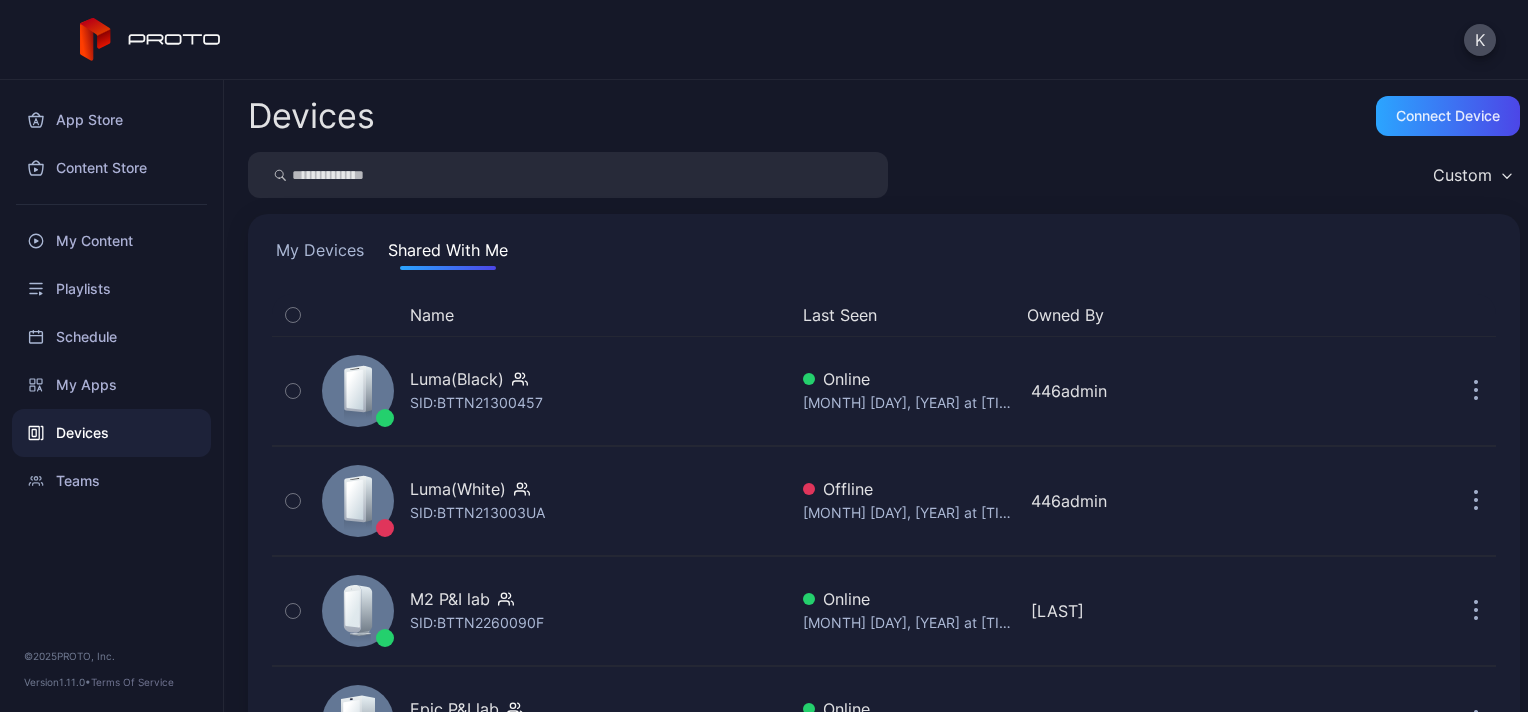 scroll, scrollTop: 102, scrollLeft: 0, axis: vertical 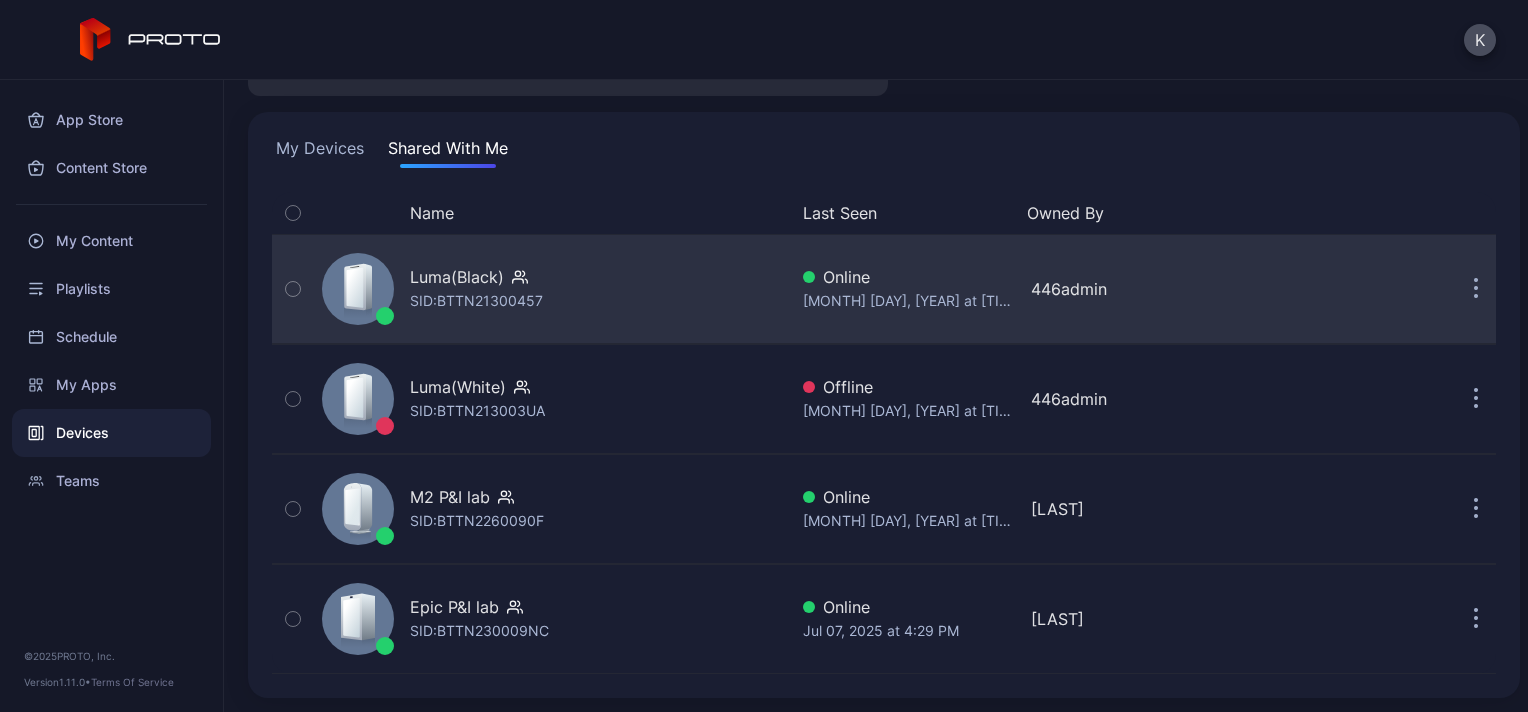 click on "Luma(Black) SID:  [ID]" at bounding box center (550, 289) 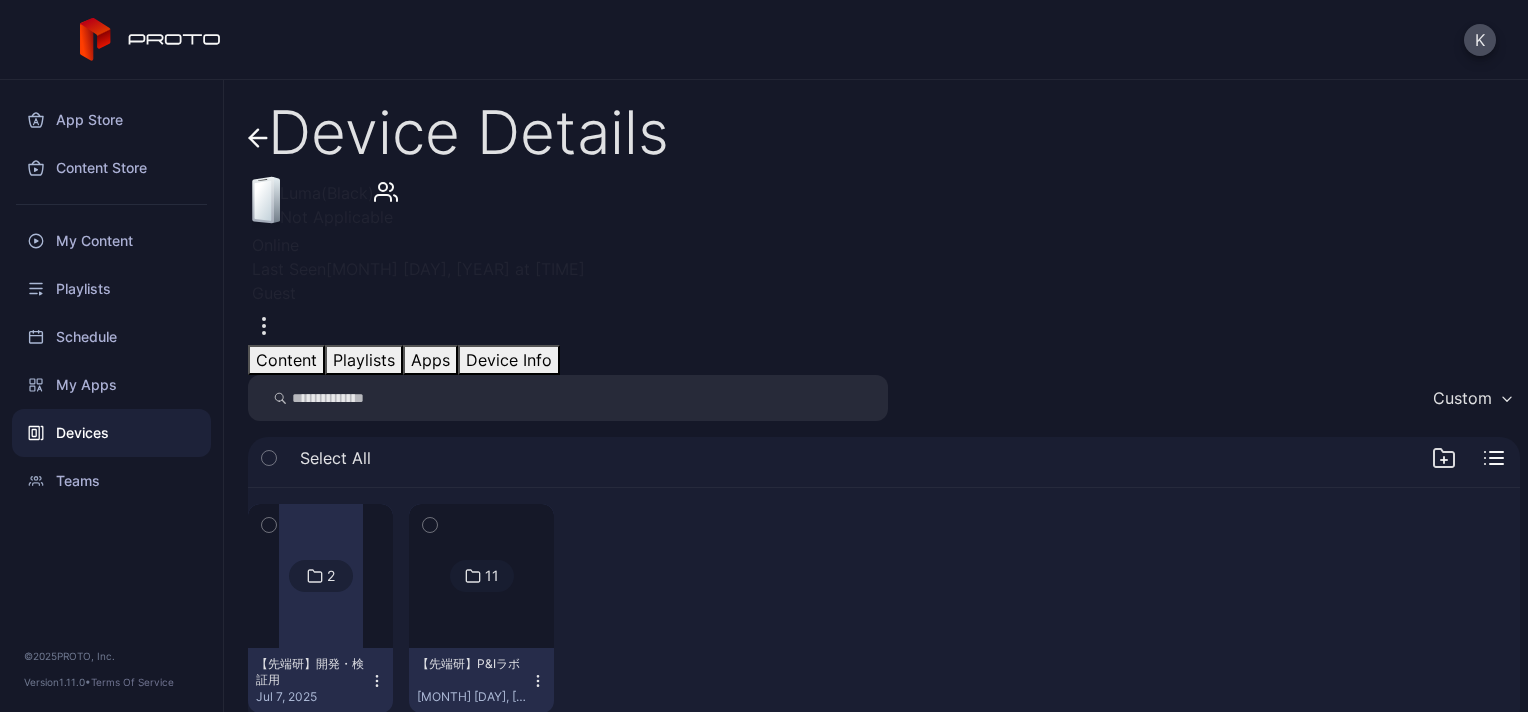 click on "Apps" at bounding box center [430, 360] 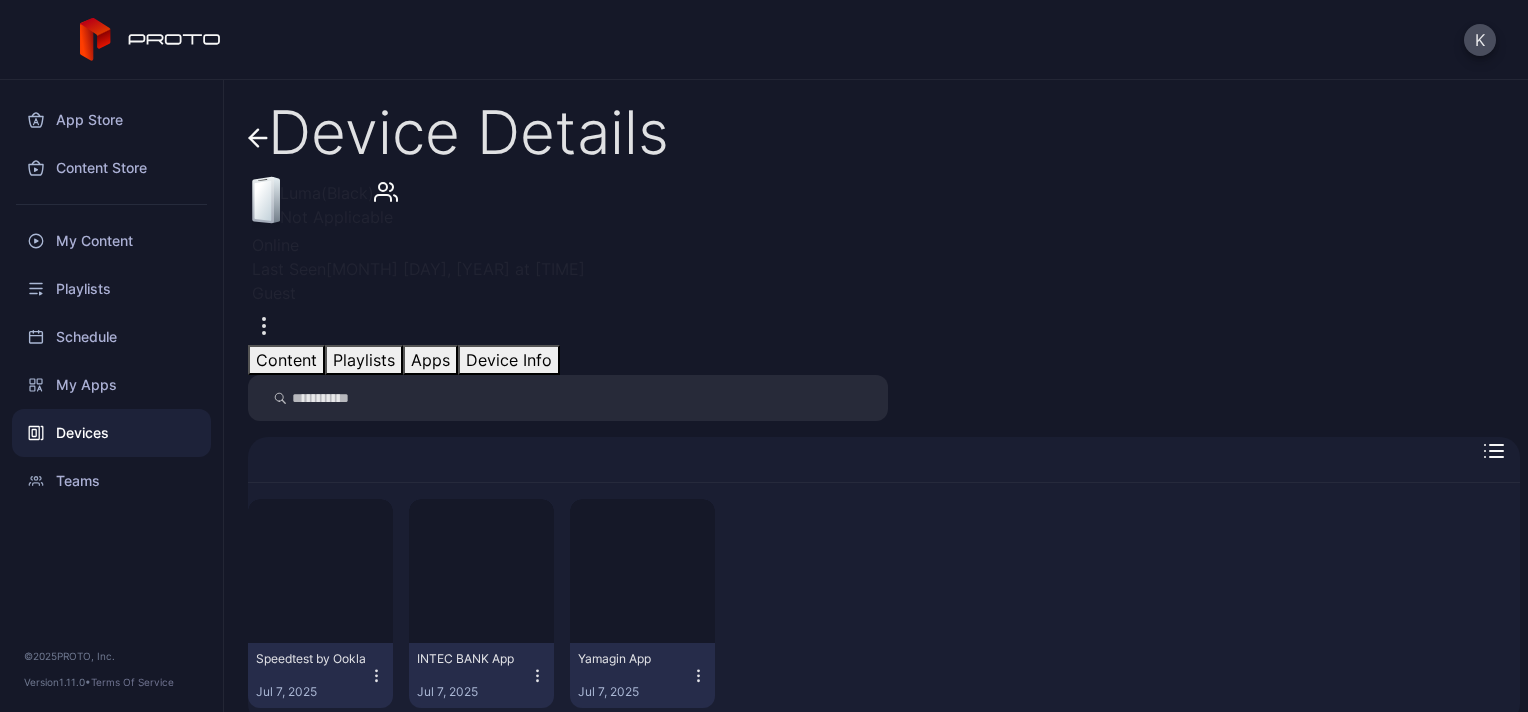 click on "Content Playlists Apps Device Info Info Speedtest by Ookla [MONTH] [DAY], [YEAR] INTEC BANK App [MONTH] [DAY], [YEAR] Yamagin App [MONTH] [DAY], [YEAR]" at bounding box center [884, 534] 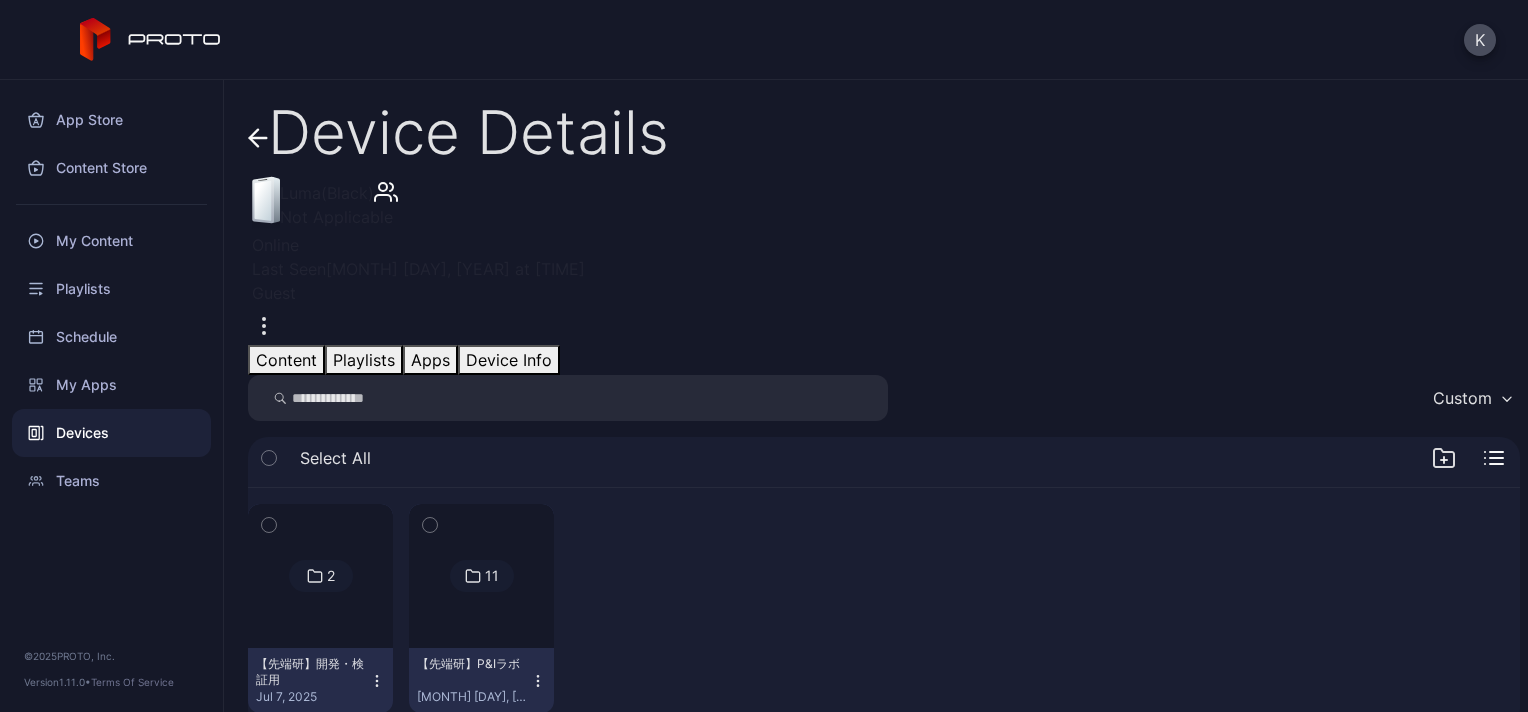 scroll, scrollTop: 52, scrollLeft: 0, axis: vertical 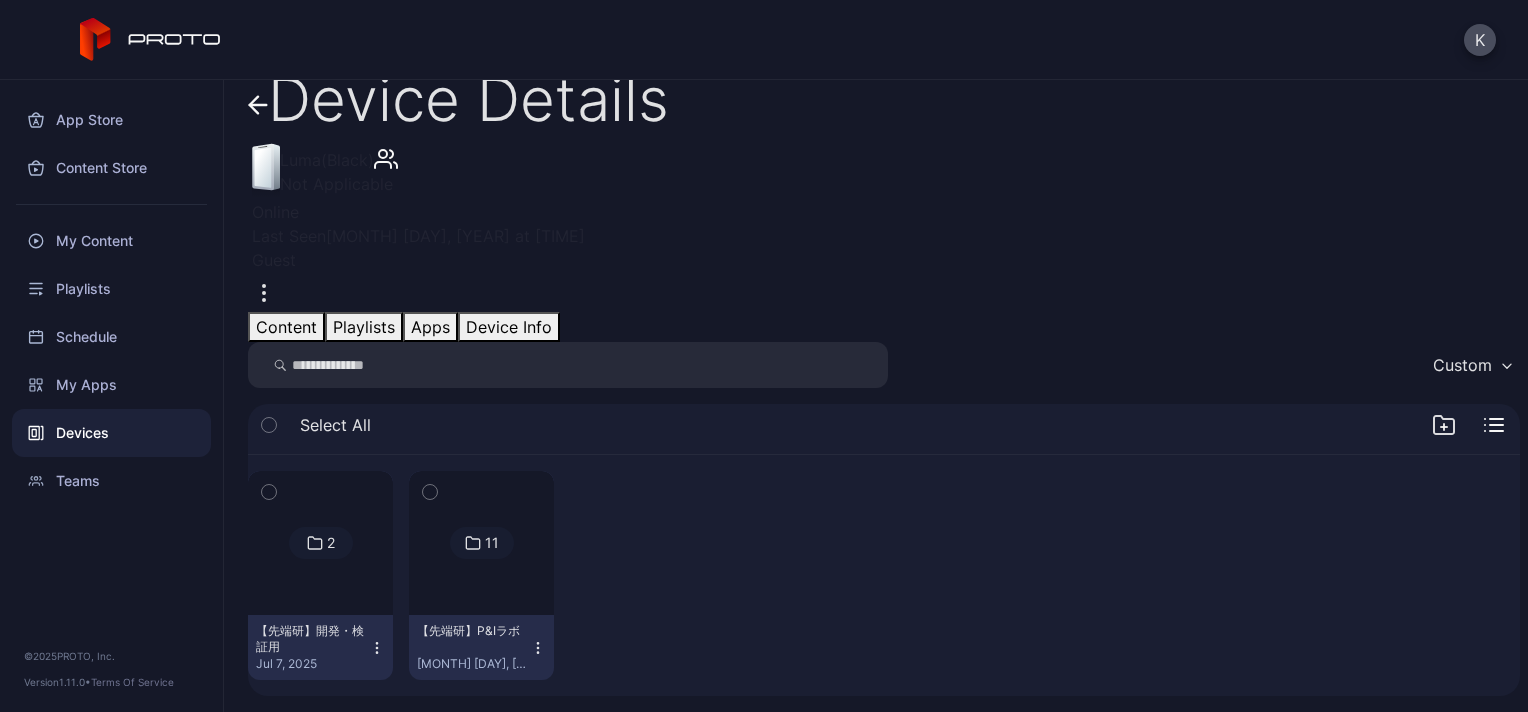 click at bounding box center [269, 492] 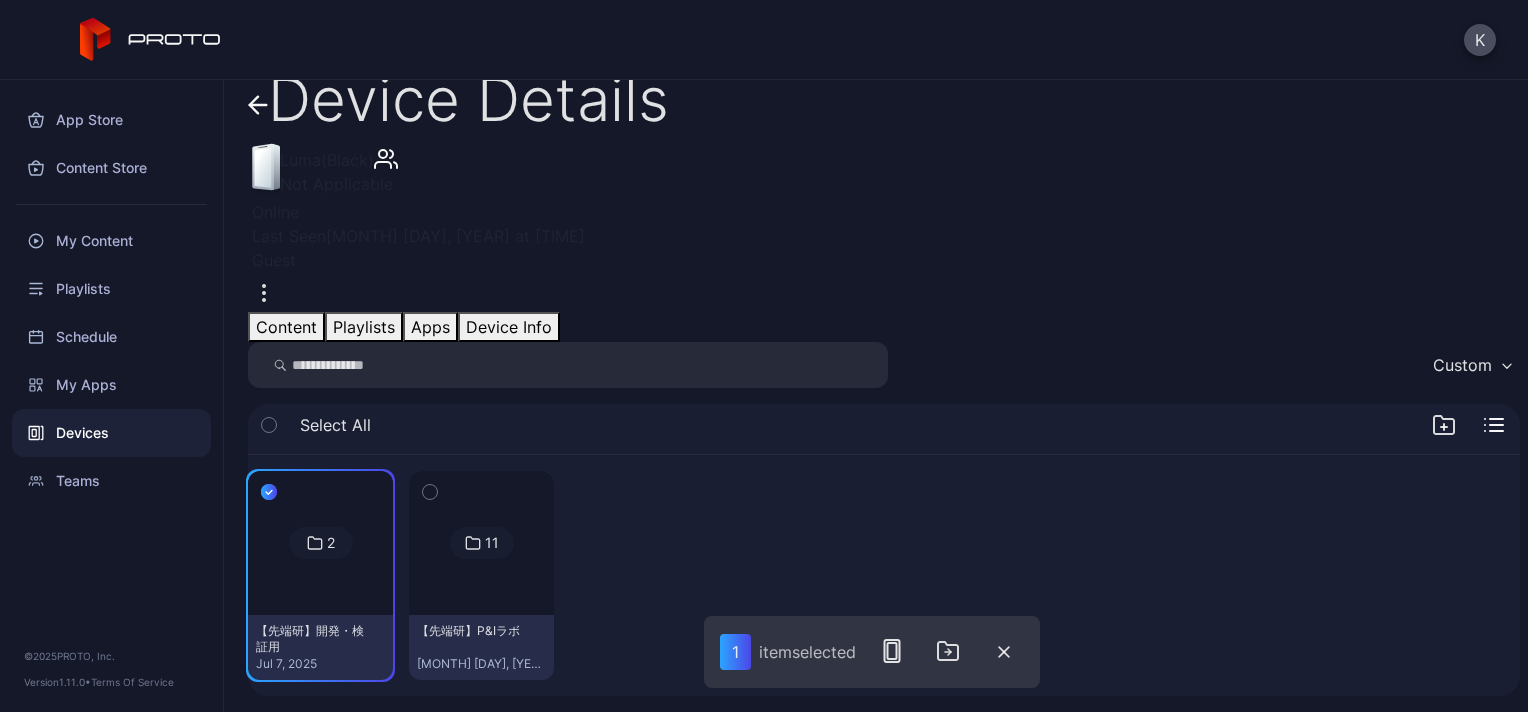 click at bounding box center (642, 575) 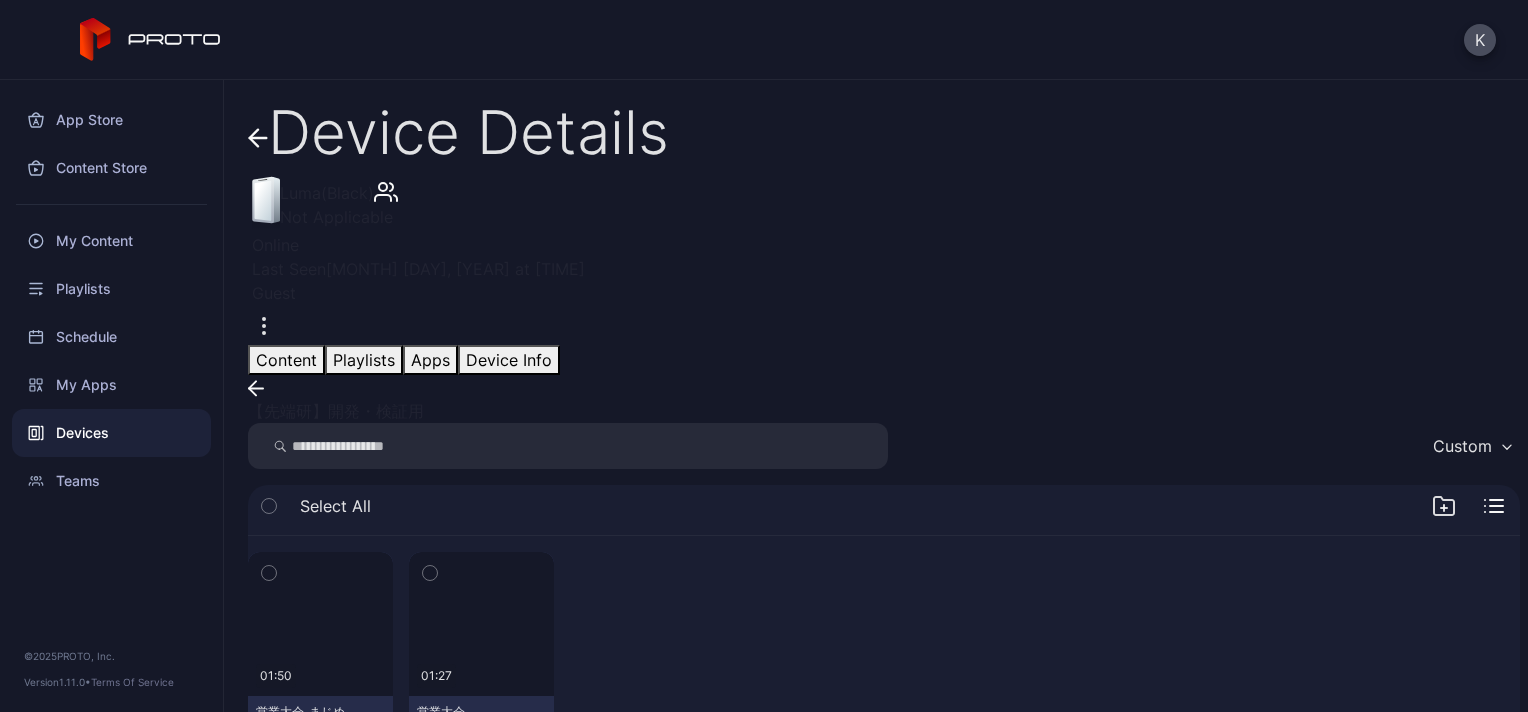 scroll, scrollTop: 104, scrollLeft: 0, axis: vertical 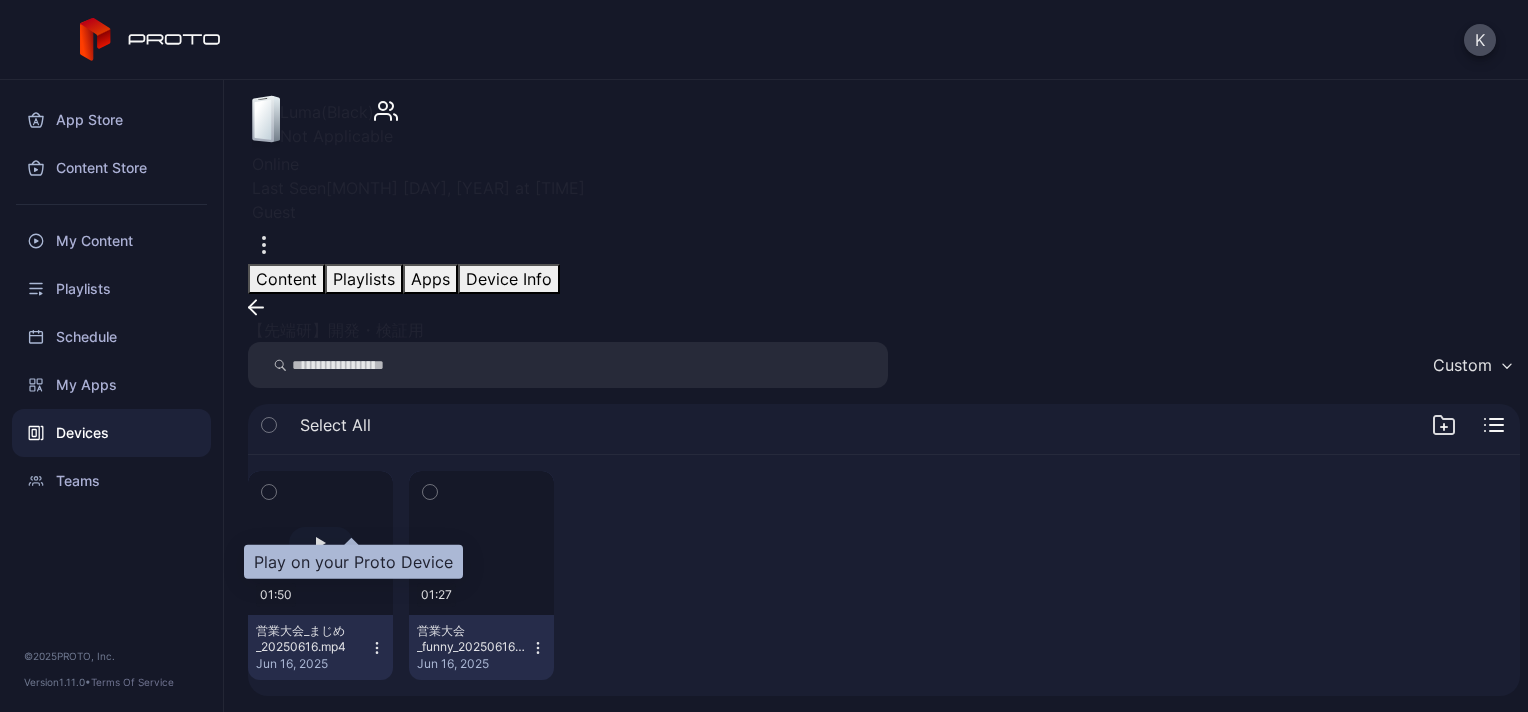 click at bounding box center [321, 543] 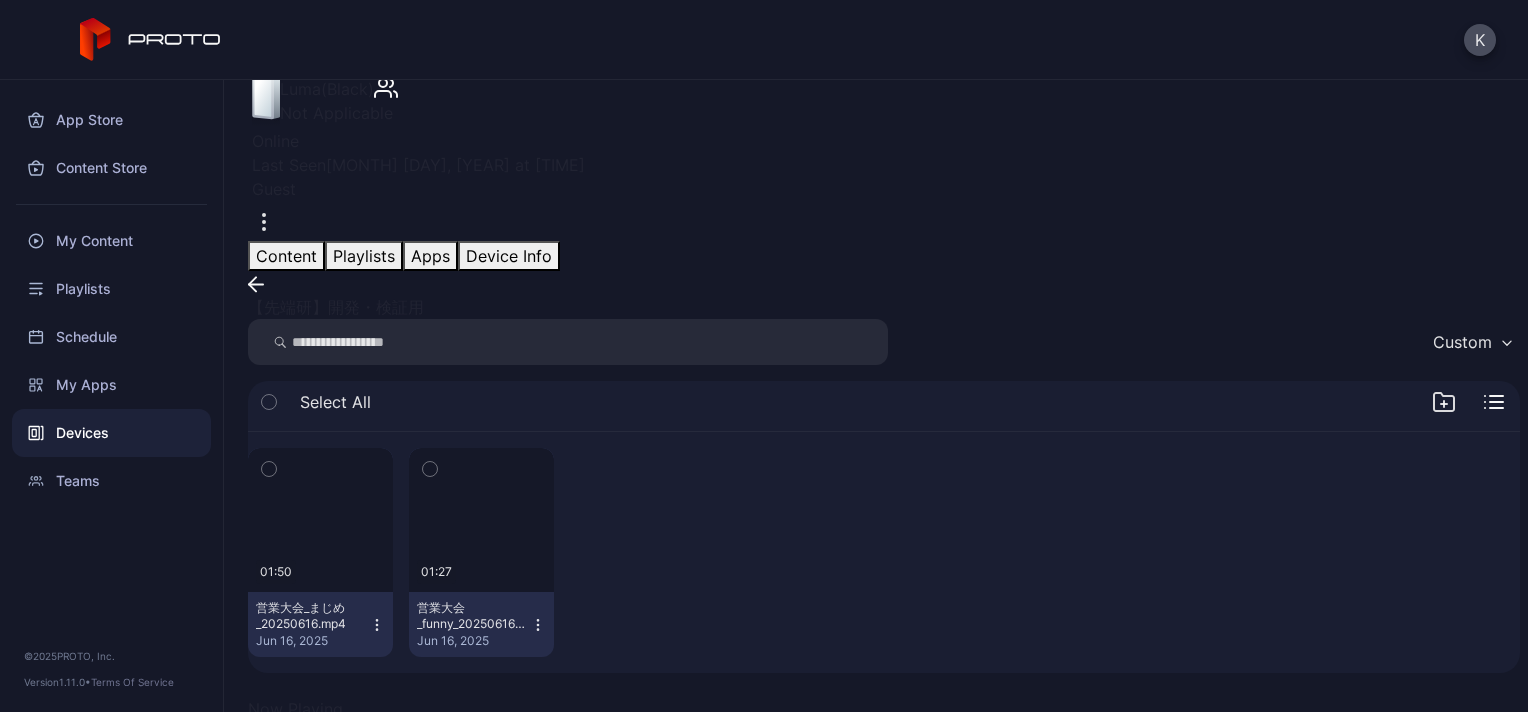 click at bounding box center [281, 803] 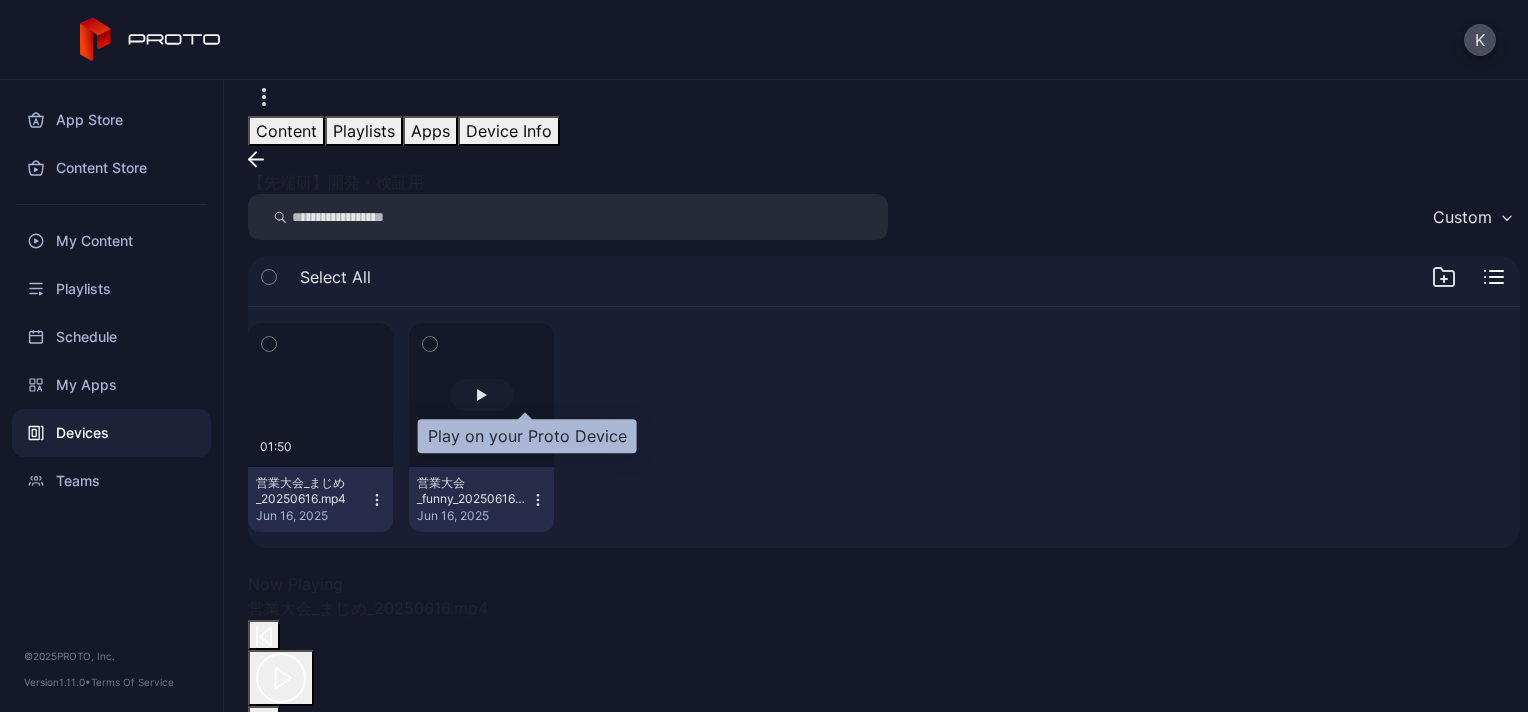 click at bounding box center [482, 395] 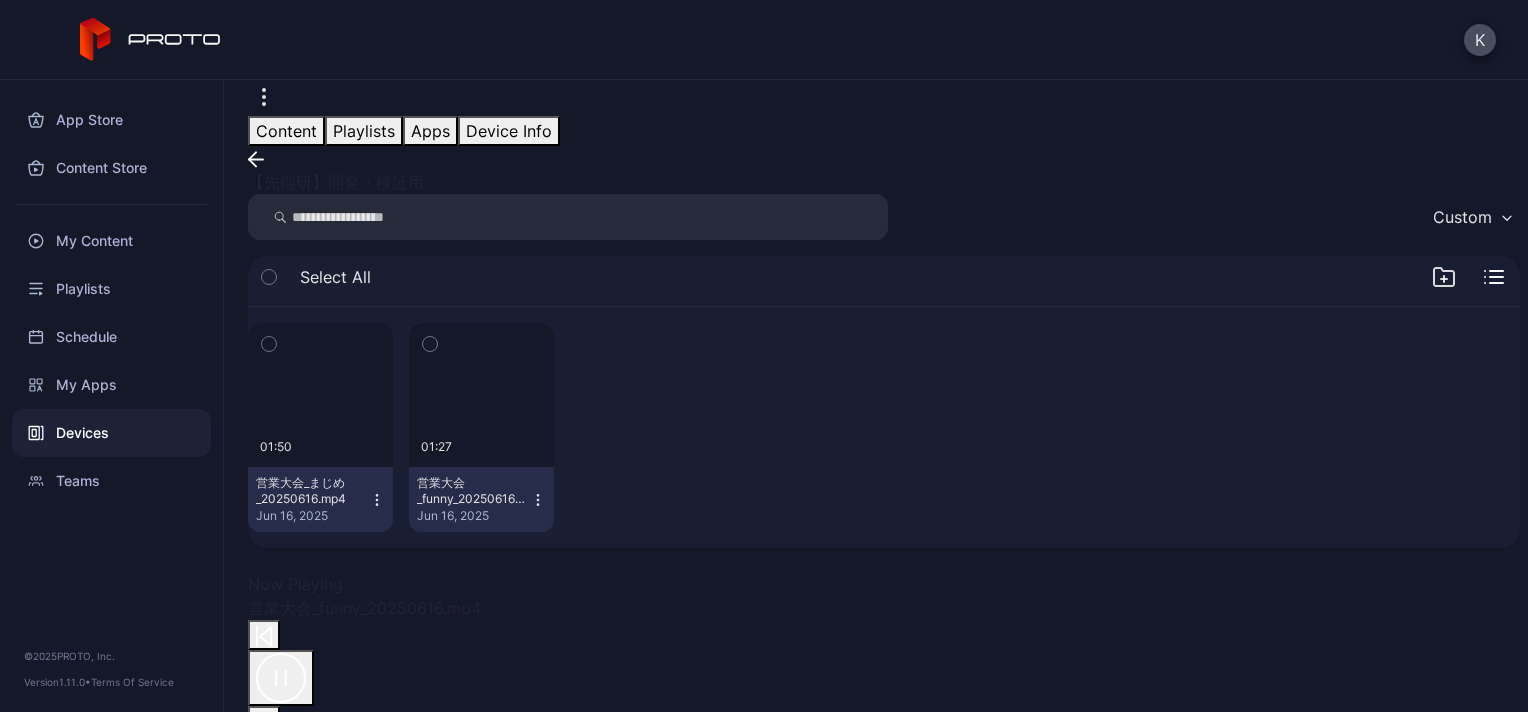 click at bounding box center (281, 678) 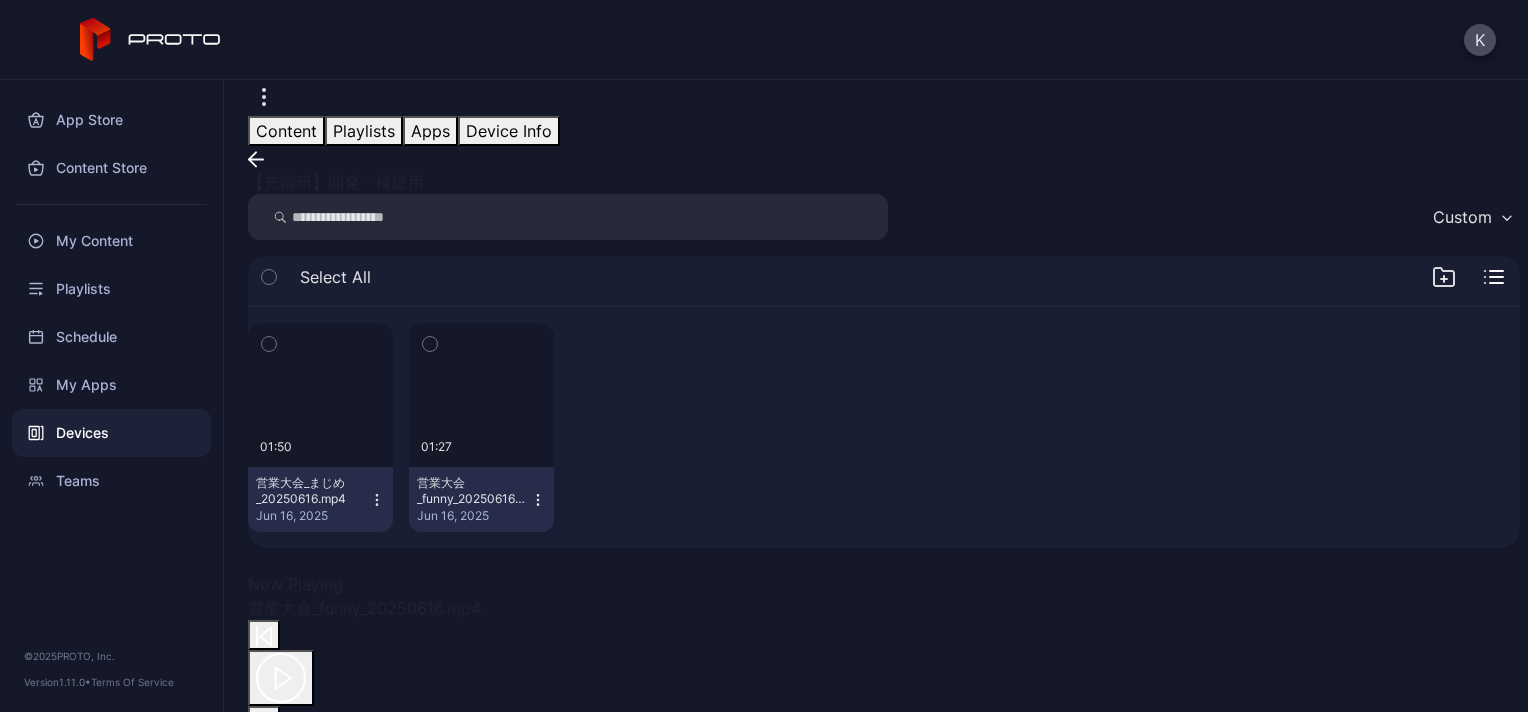 click at bounding box center [256, 159] 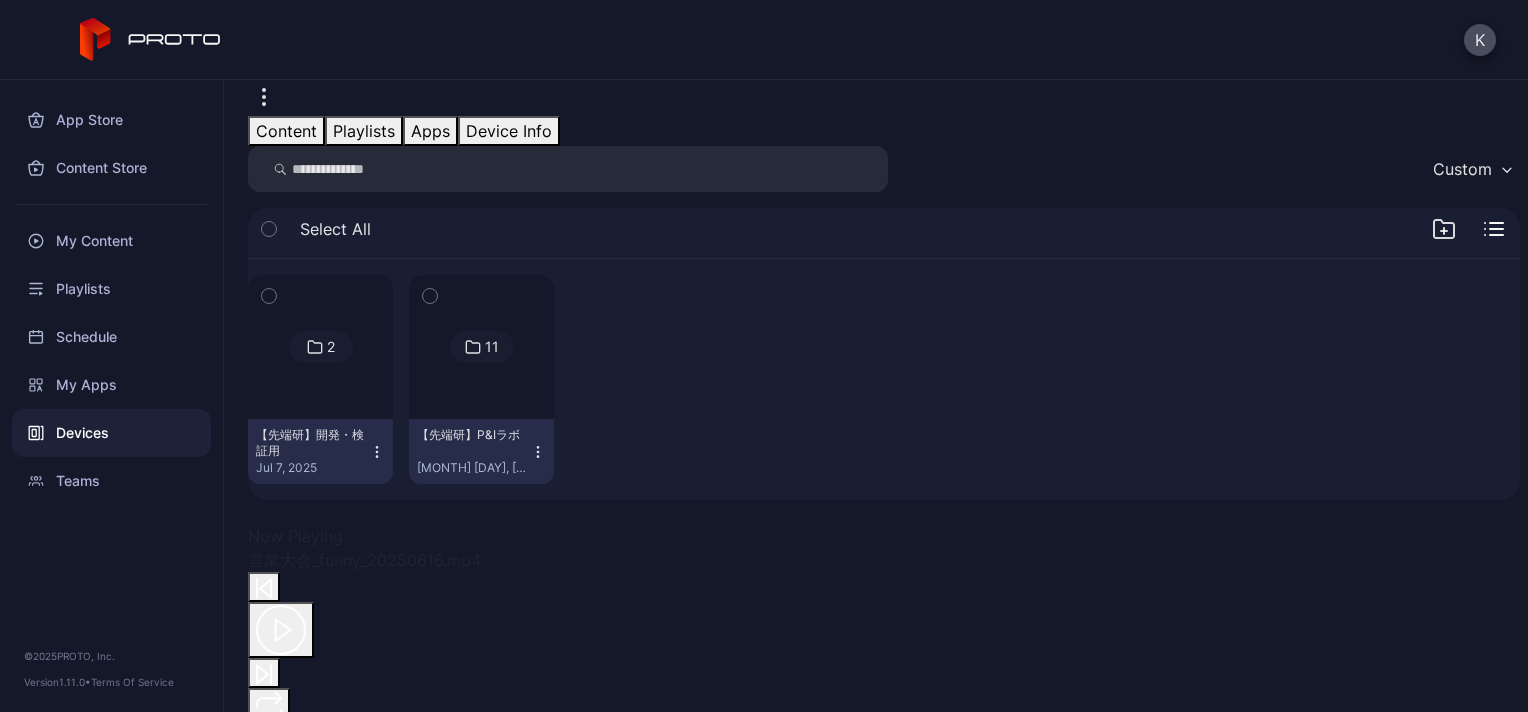 scroll, scrollTop: 52, scrollLeft: 0, axis: vertical 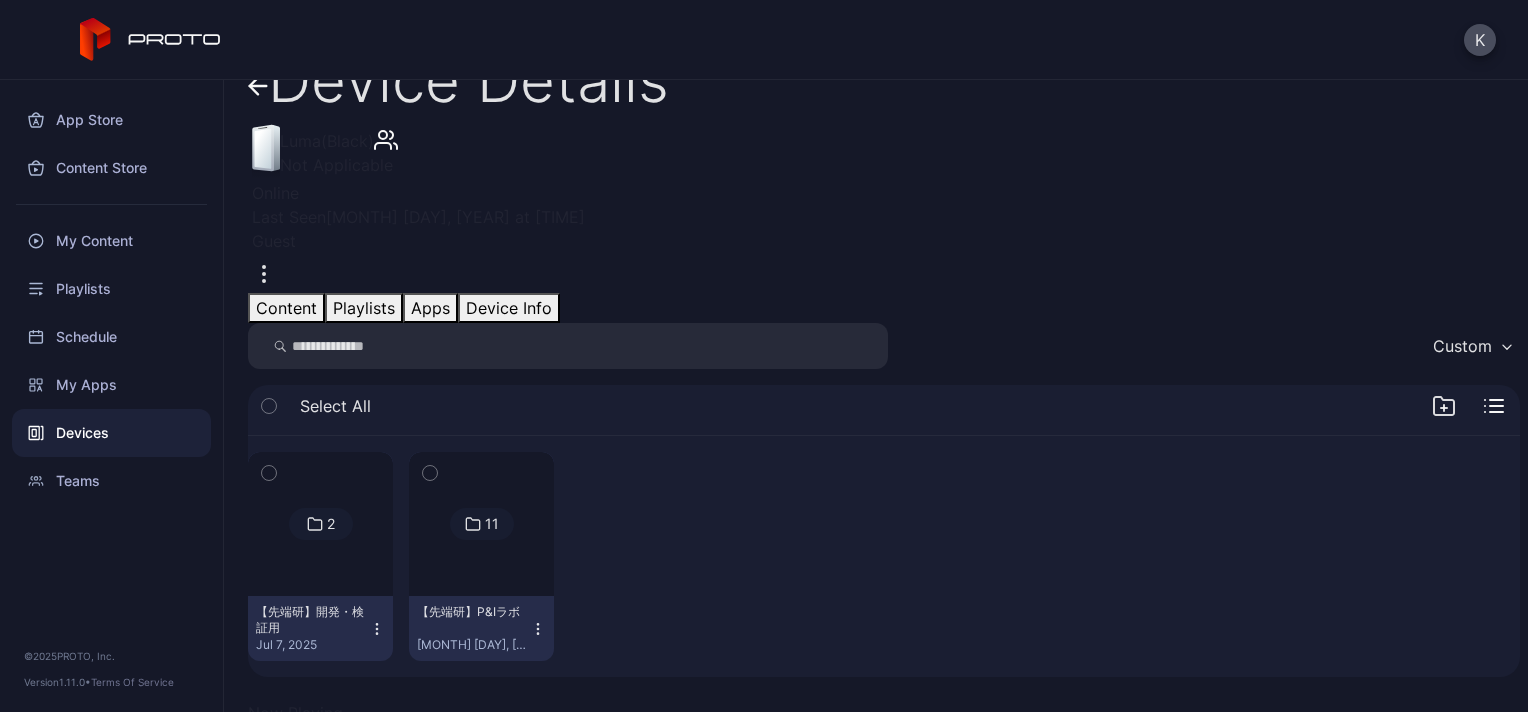 click on "11" at bounding box center [482, 524] 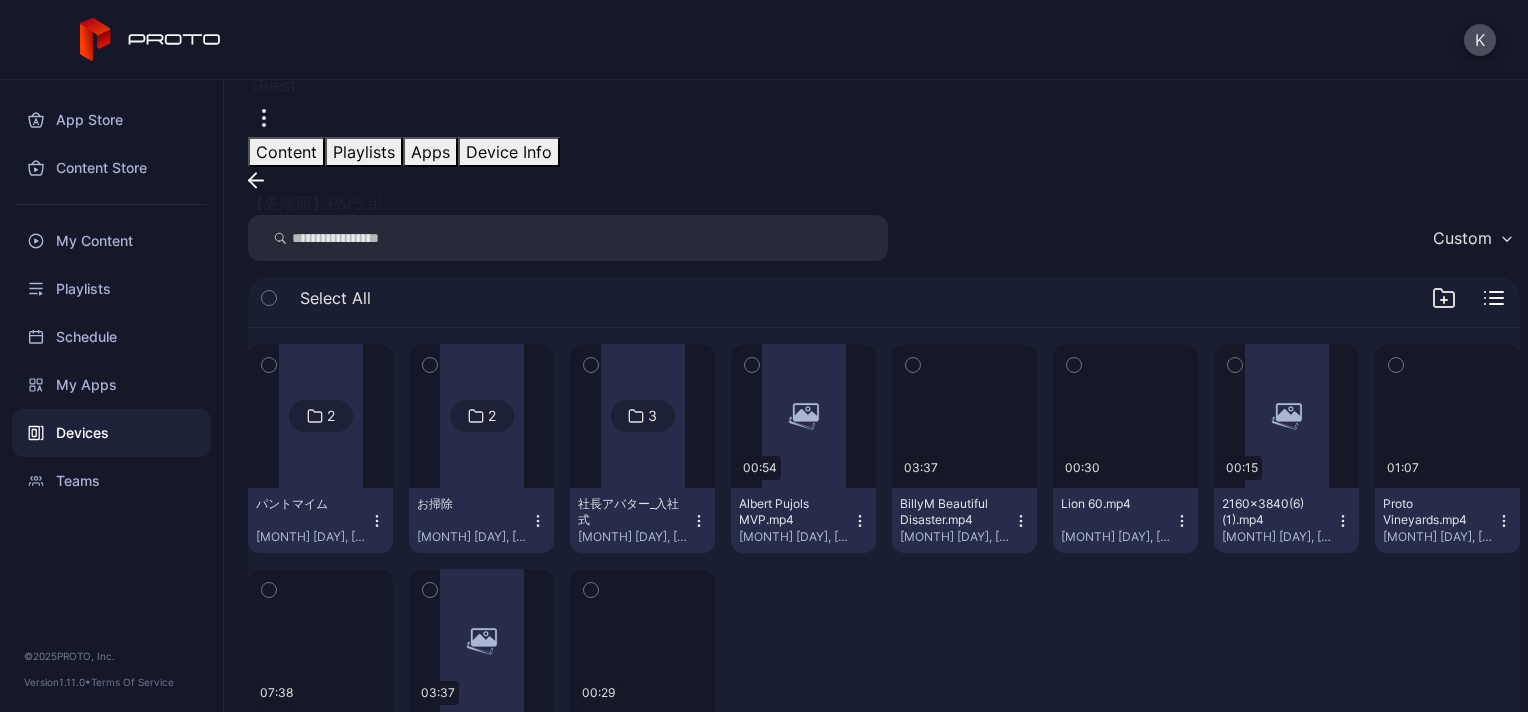 scroll, scrollTop: 448, scrollLeft: 0, axis: vertical 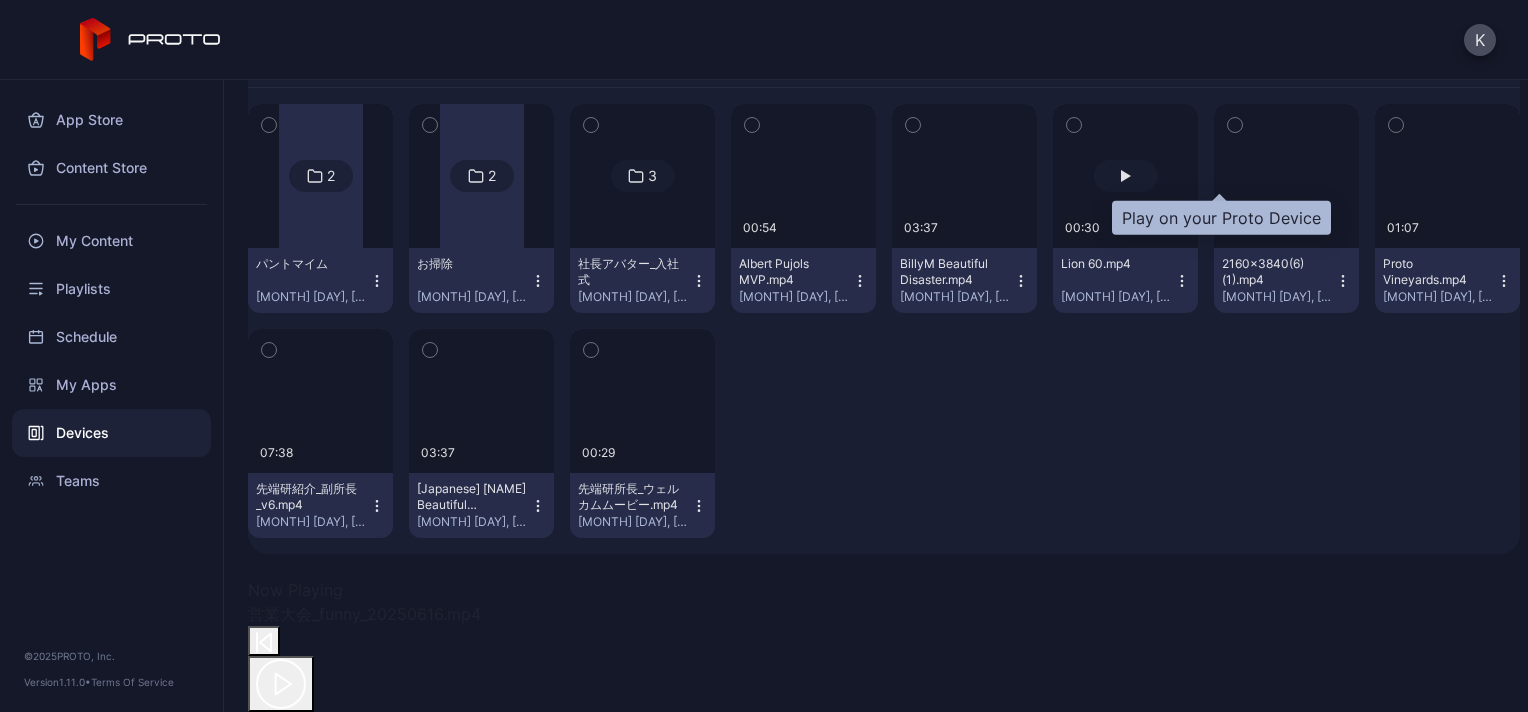 click at bounding box center (1126, 176) 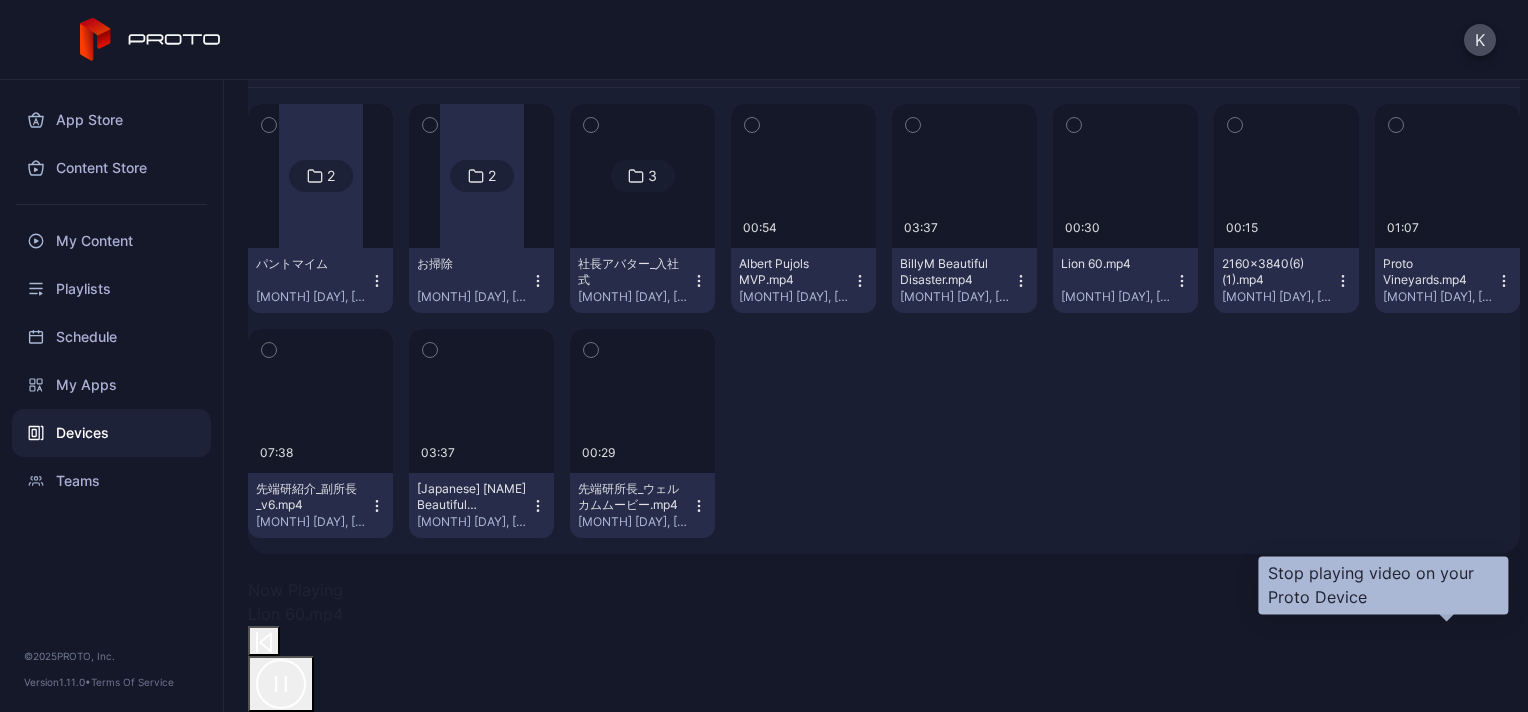 click at bounding box center (268, 800) 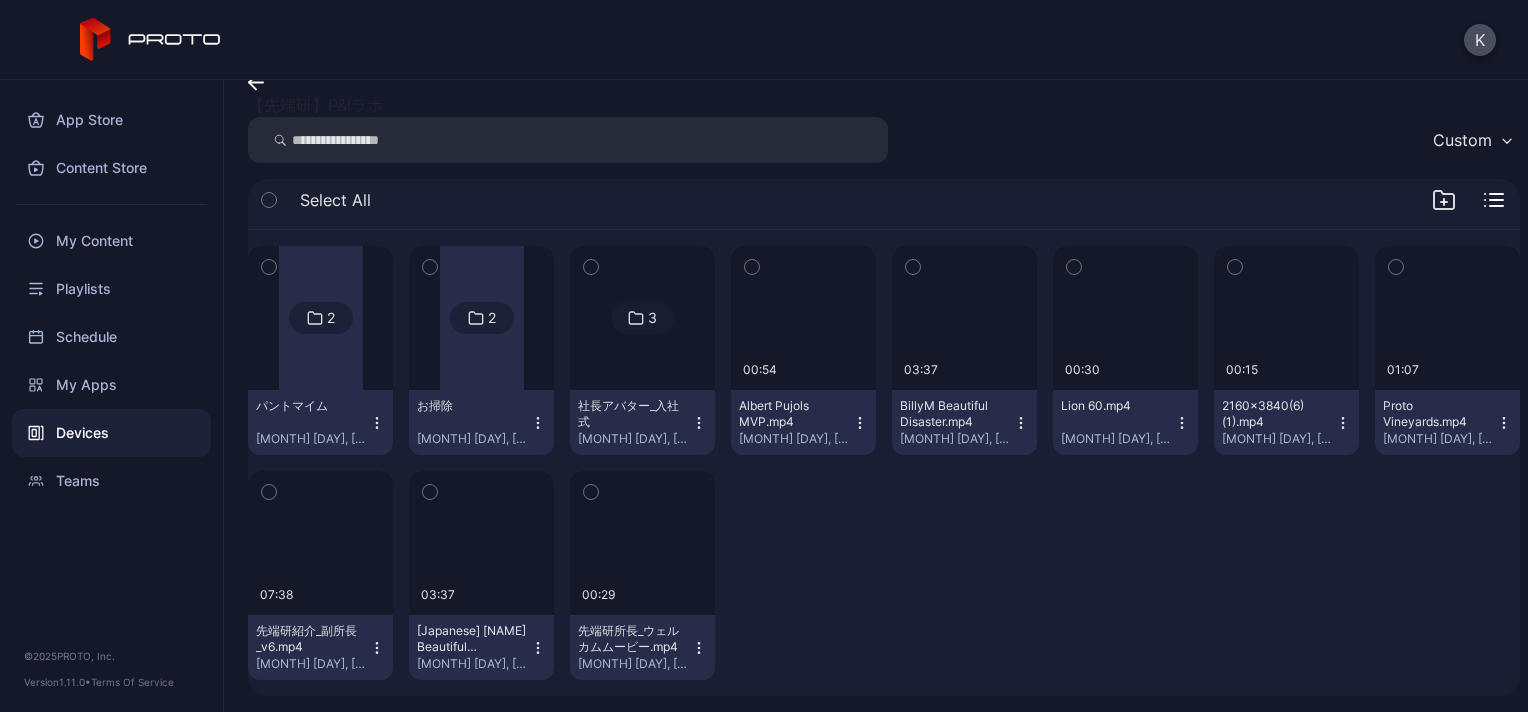 click on "Devices" at bounding box center (111, 433) 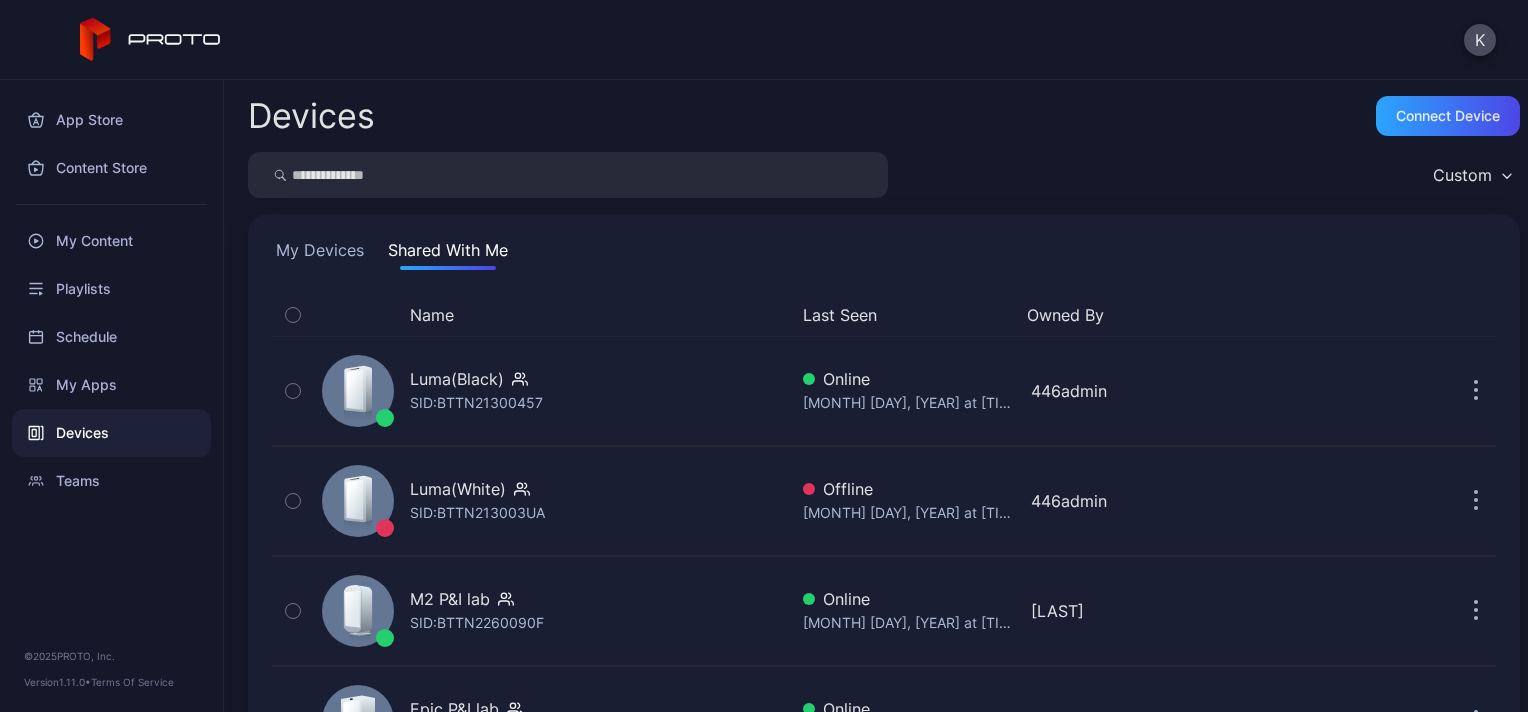 scroll, scrollTop: 102, scrollLeft: 0, axis: vertical 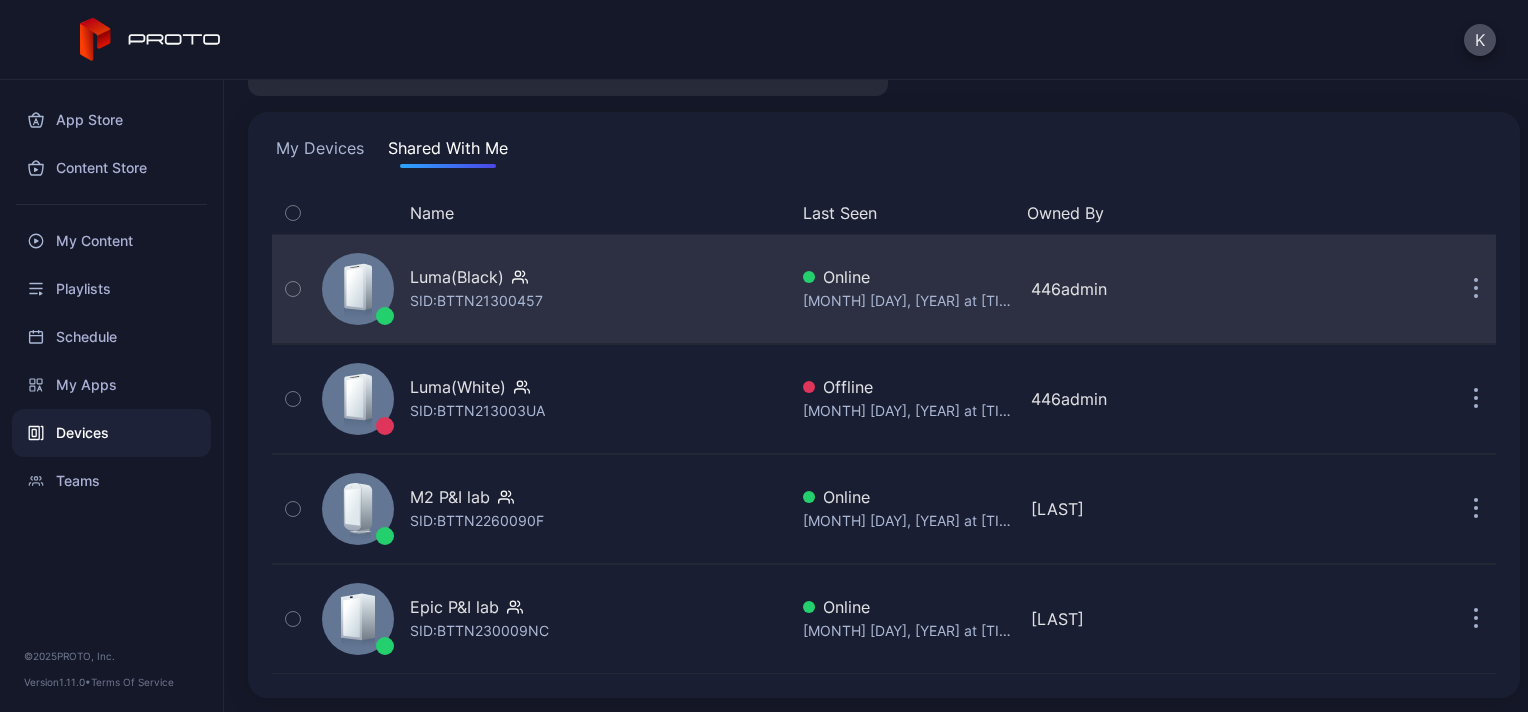 click on "Luma(Black) SID:  [ID]" at bounding box center (550, 289) 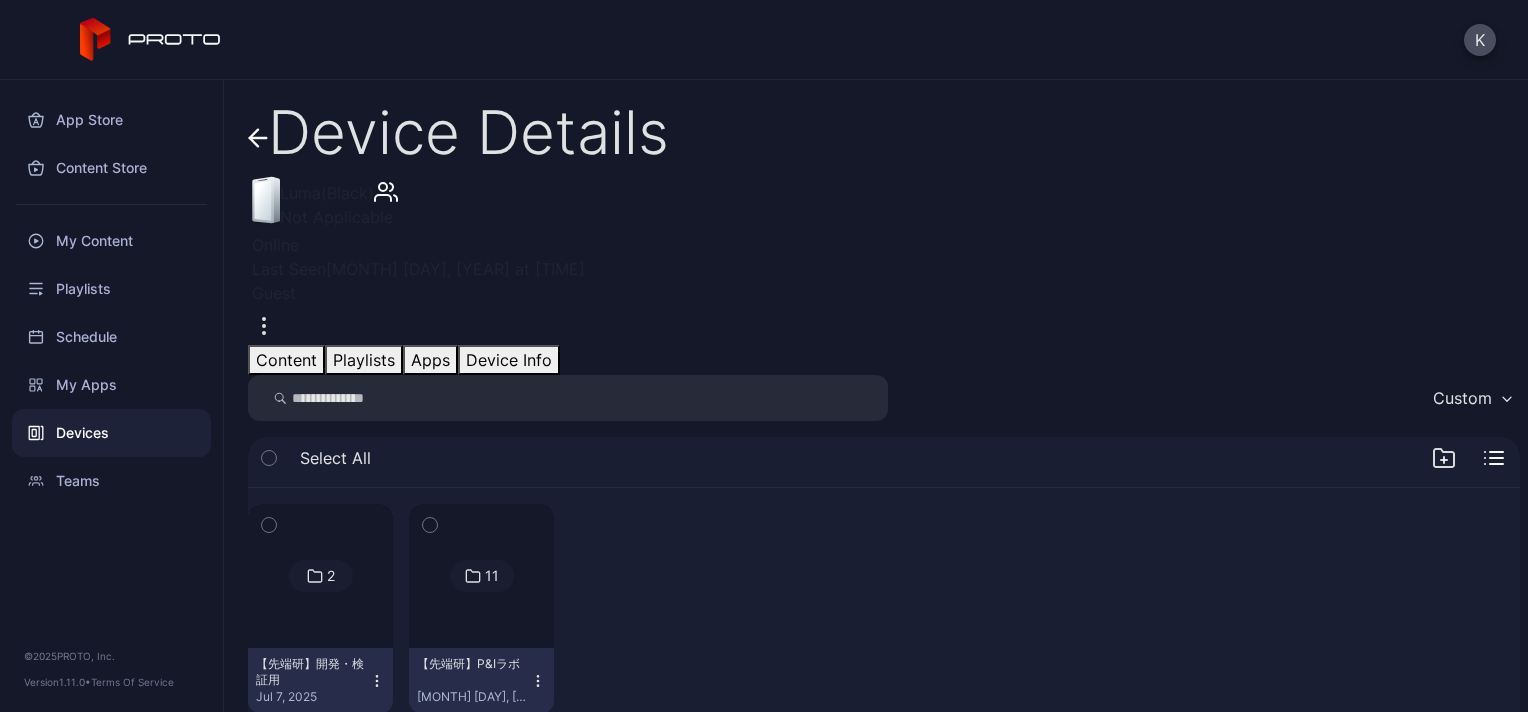 scroll, scrollTop: 52, scrollLeft: 0, axis: vertical 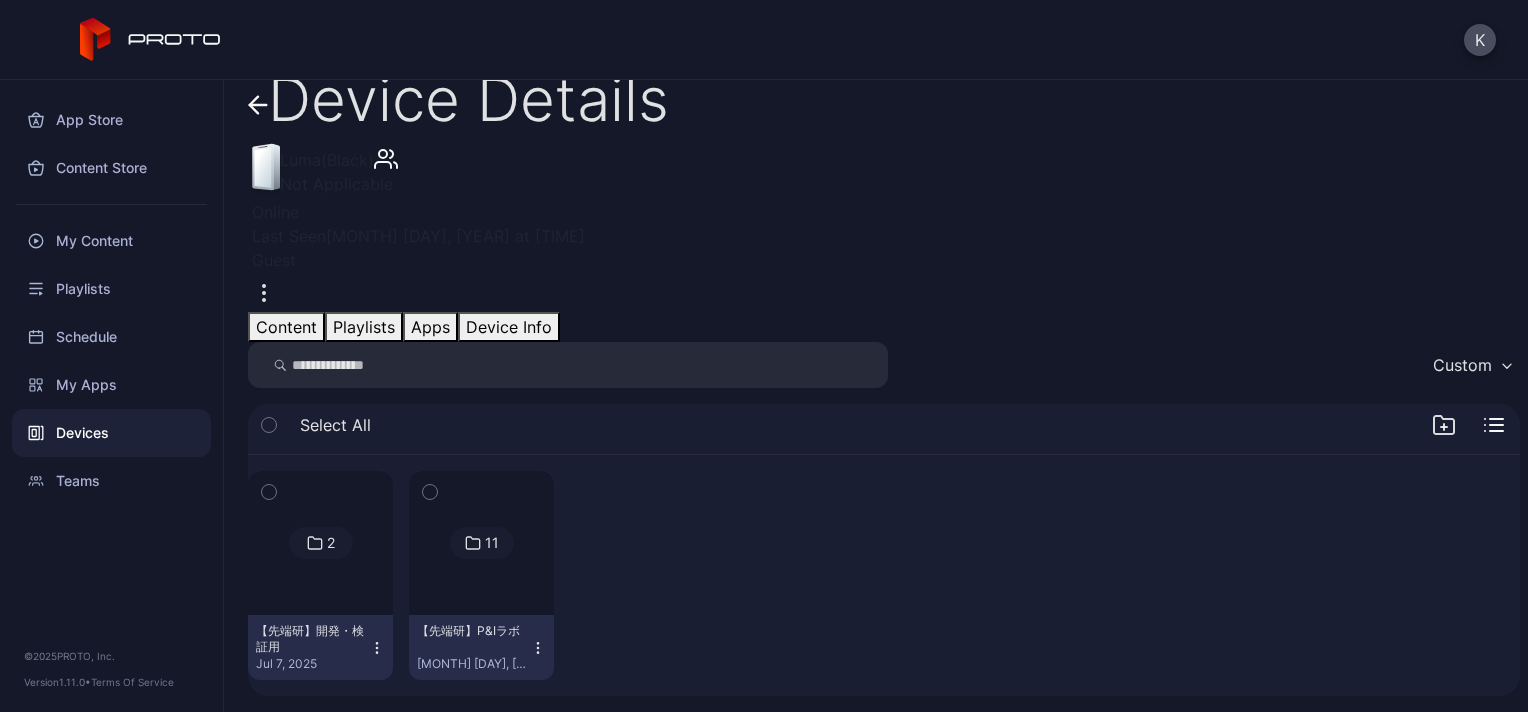 click on "11" at bounding box center (482, 543) 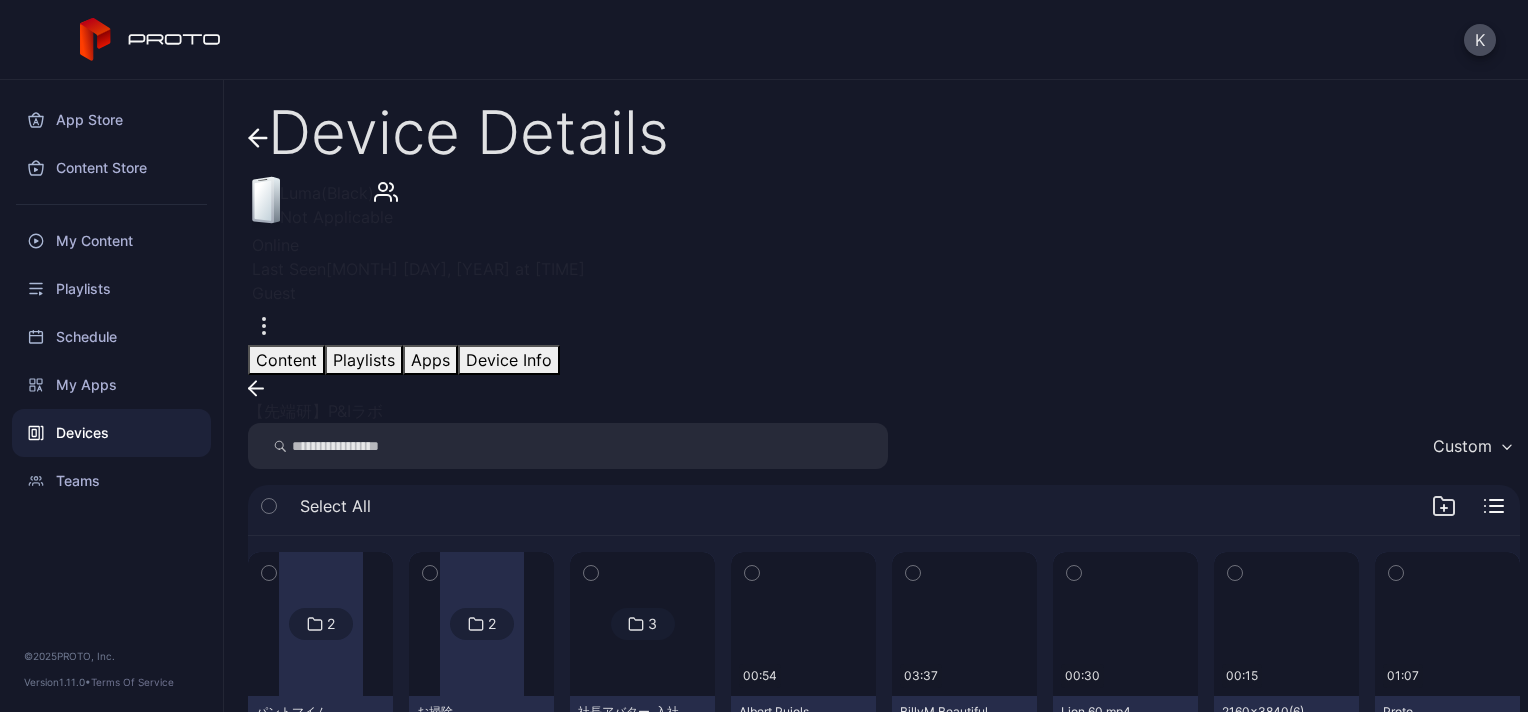 scroll, scrollTop: 328, scrollLeft: 0, axis: vertical 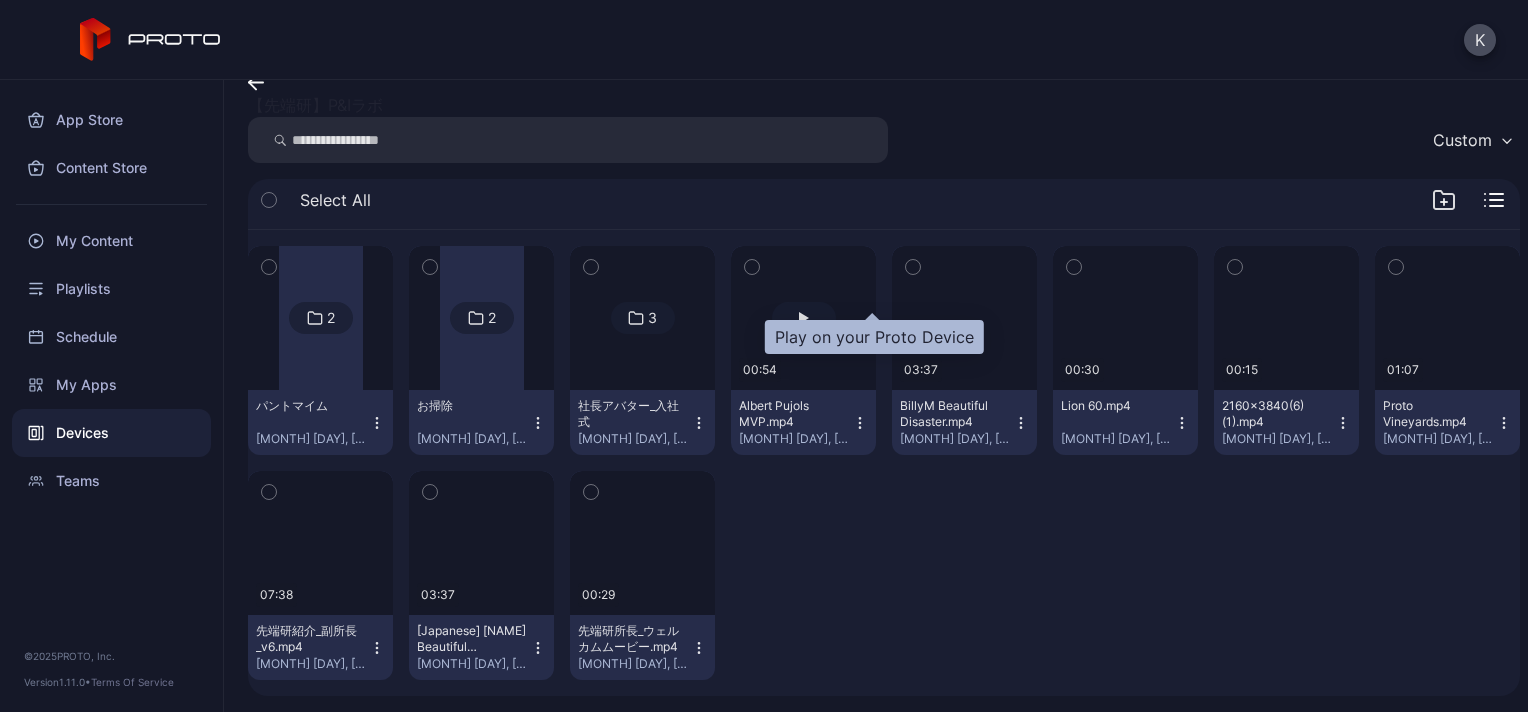 click at bounding box center (804, 318) 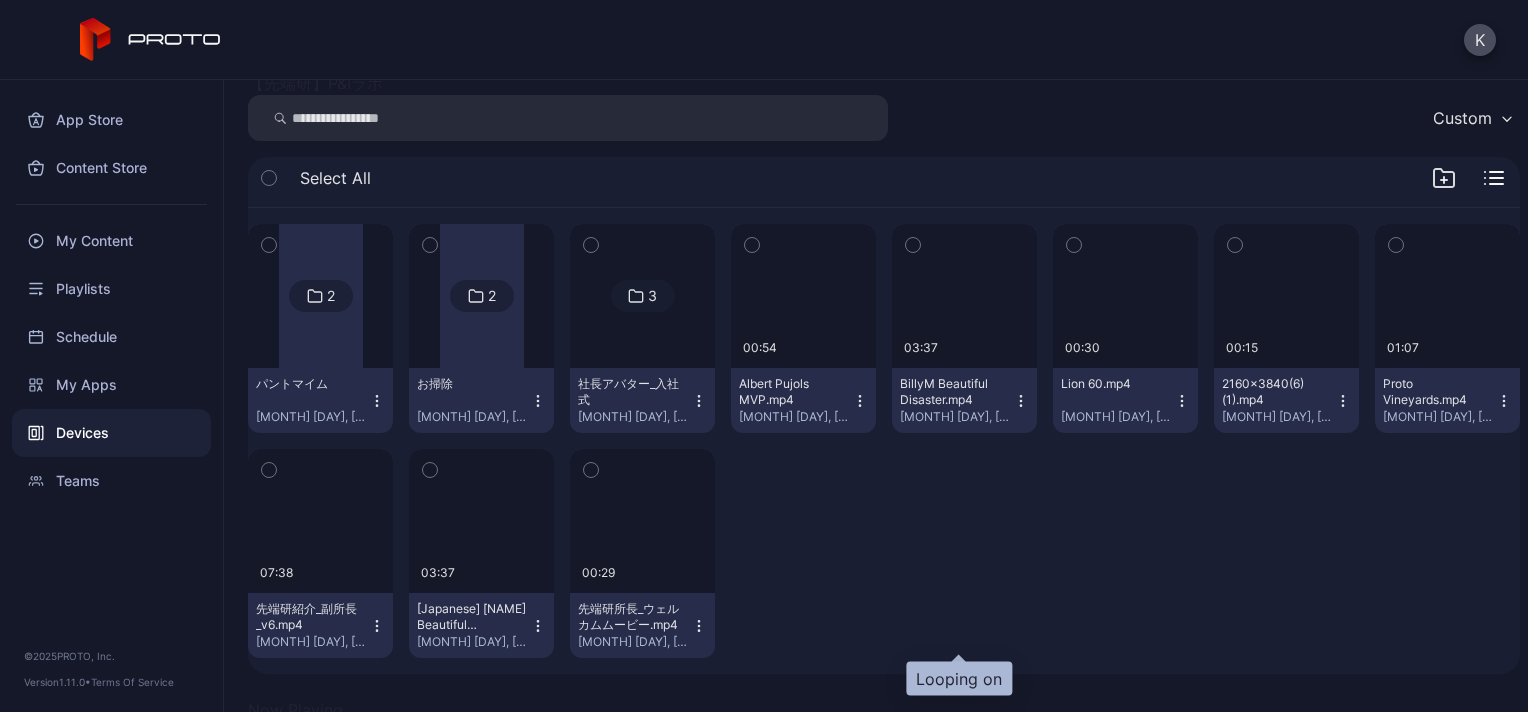 click at bounding box center [269, 882] 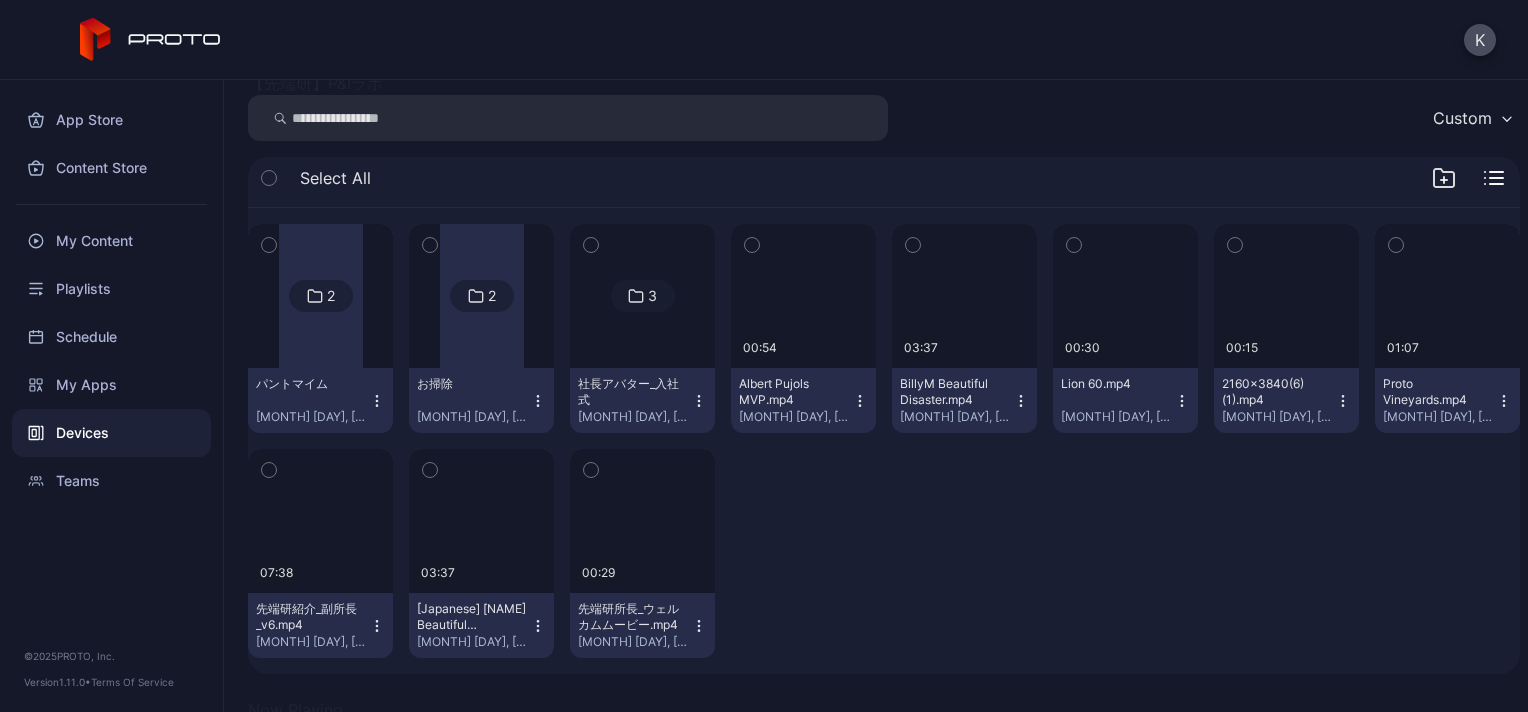 click at bounding box center [884, 674] 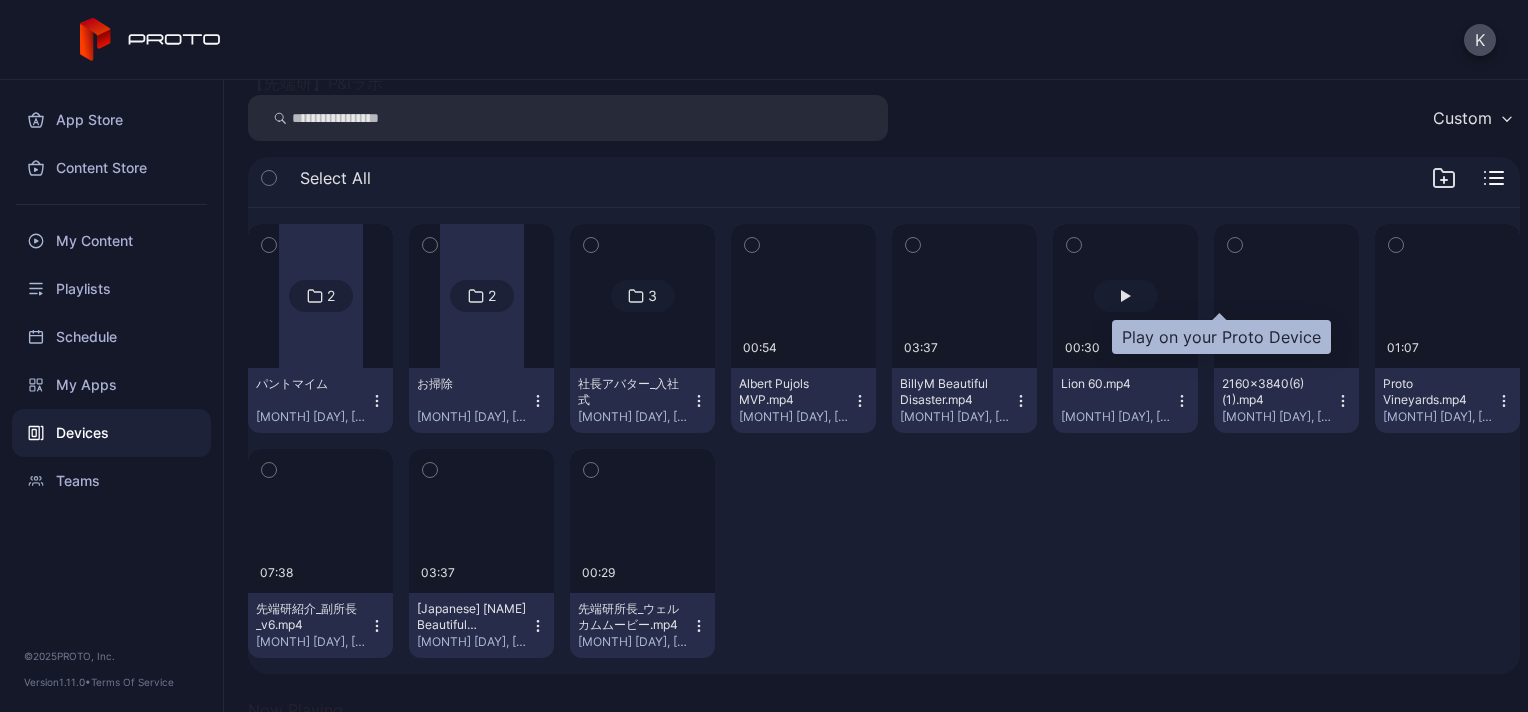 click at bounding box center [1126, 296] 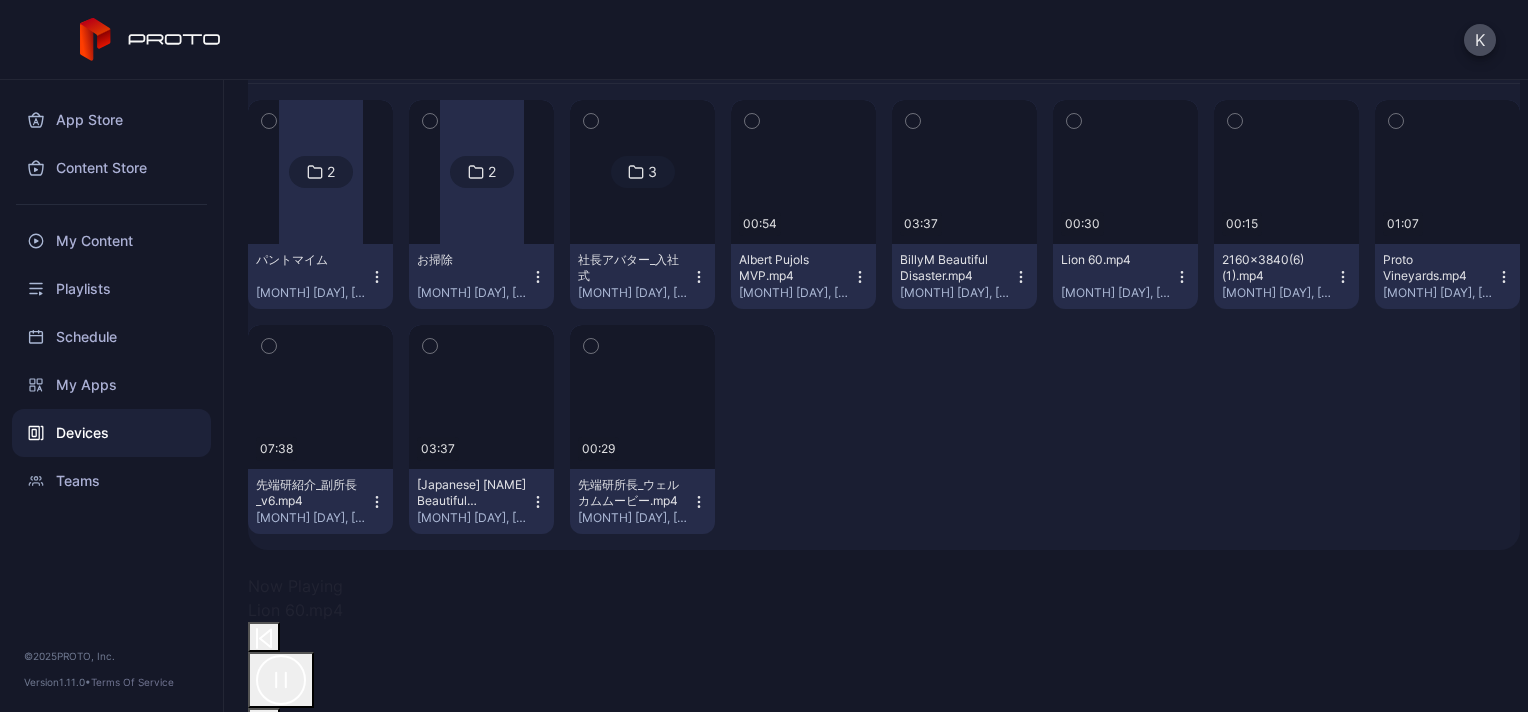 scroll, scrollTop: 453, scrollLeft: 0, axis: vertical 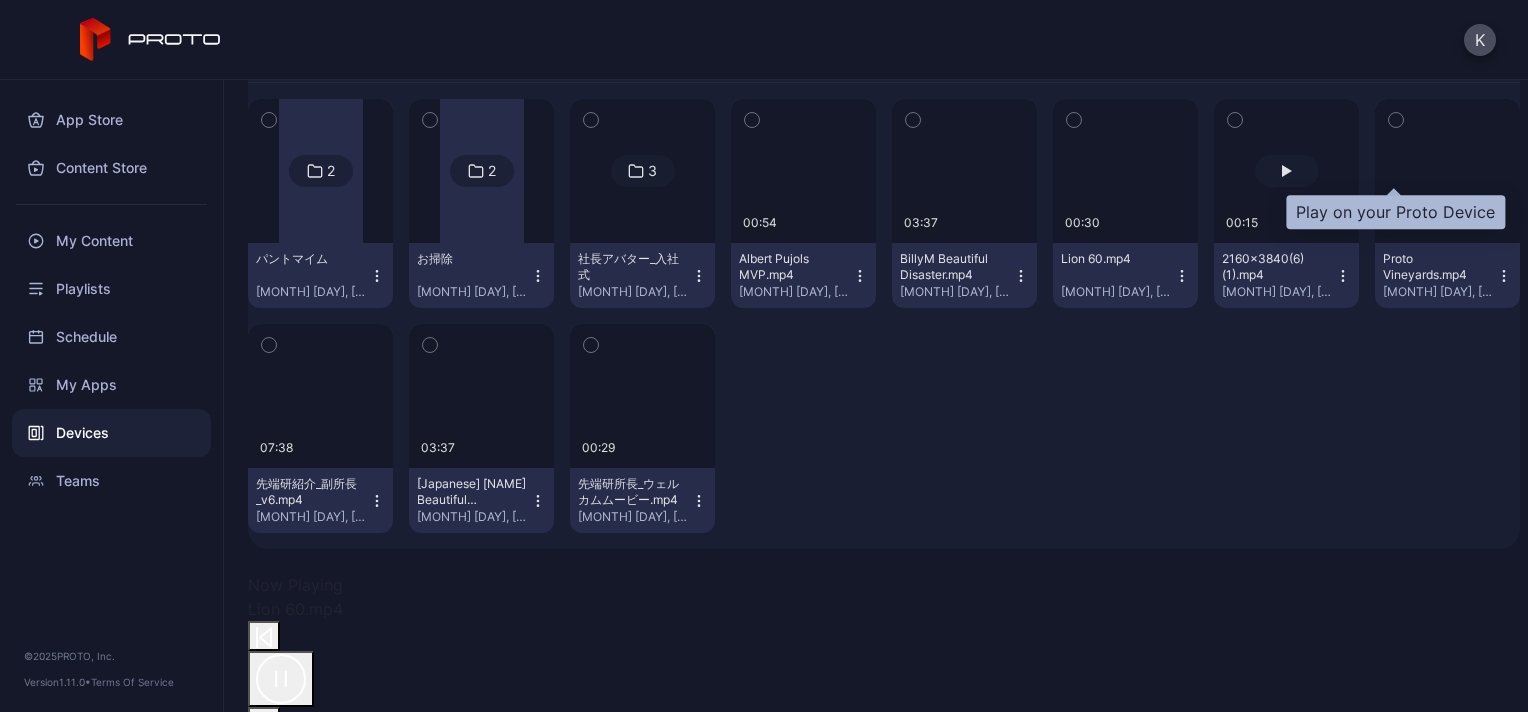 click at bounding box center [1287, 171] 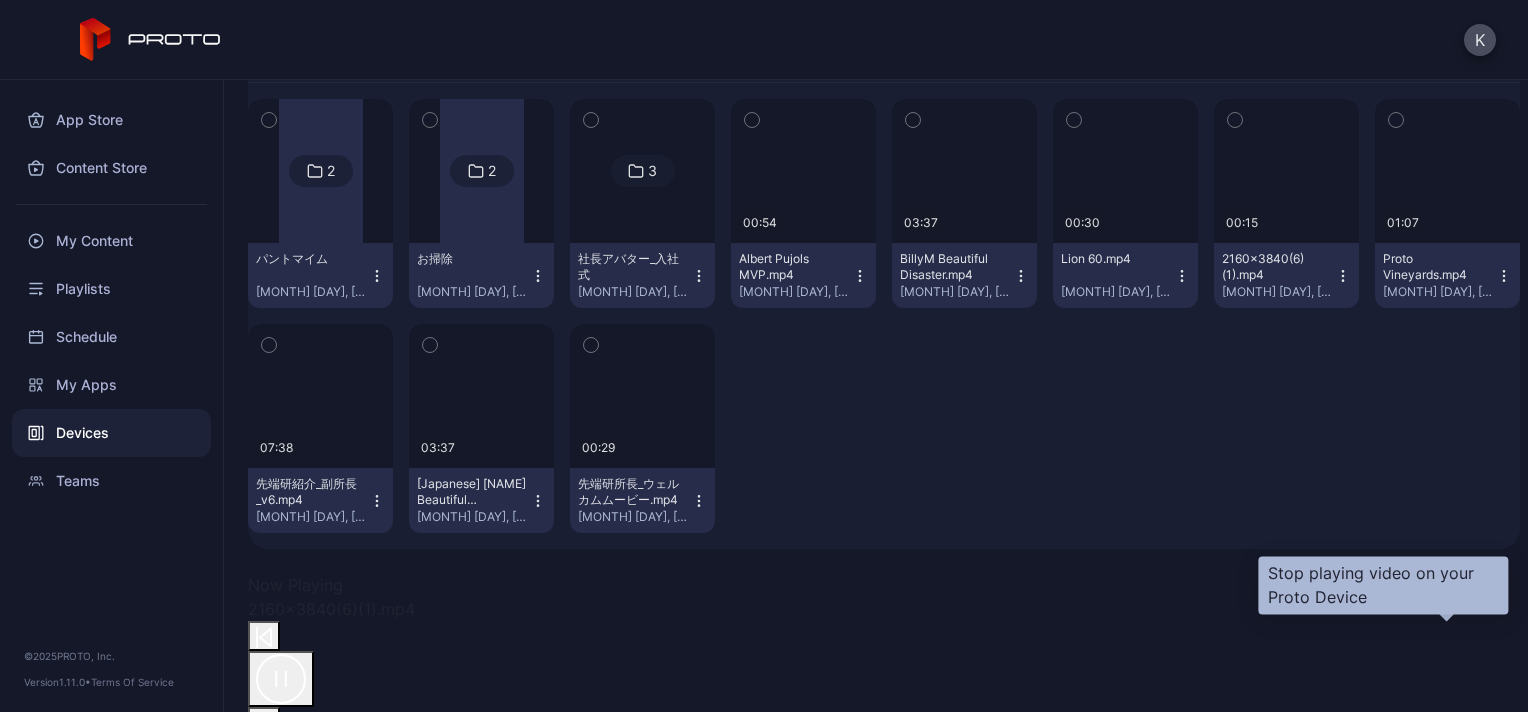 click at bounding box center (268, 795) 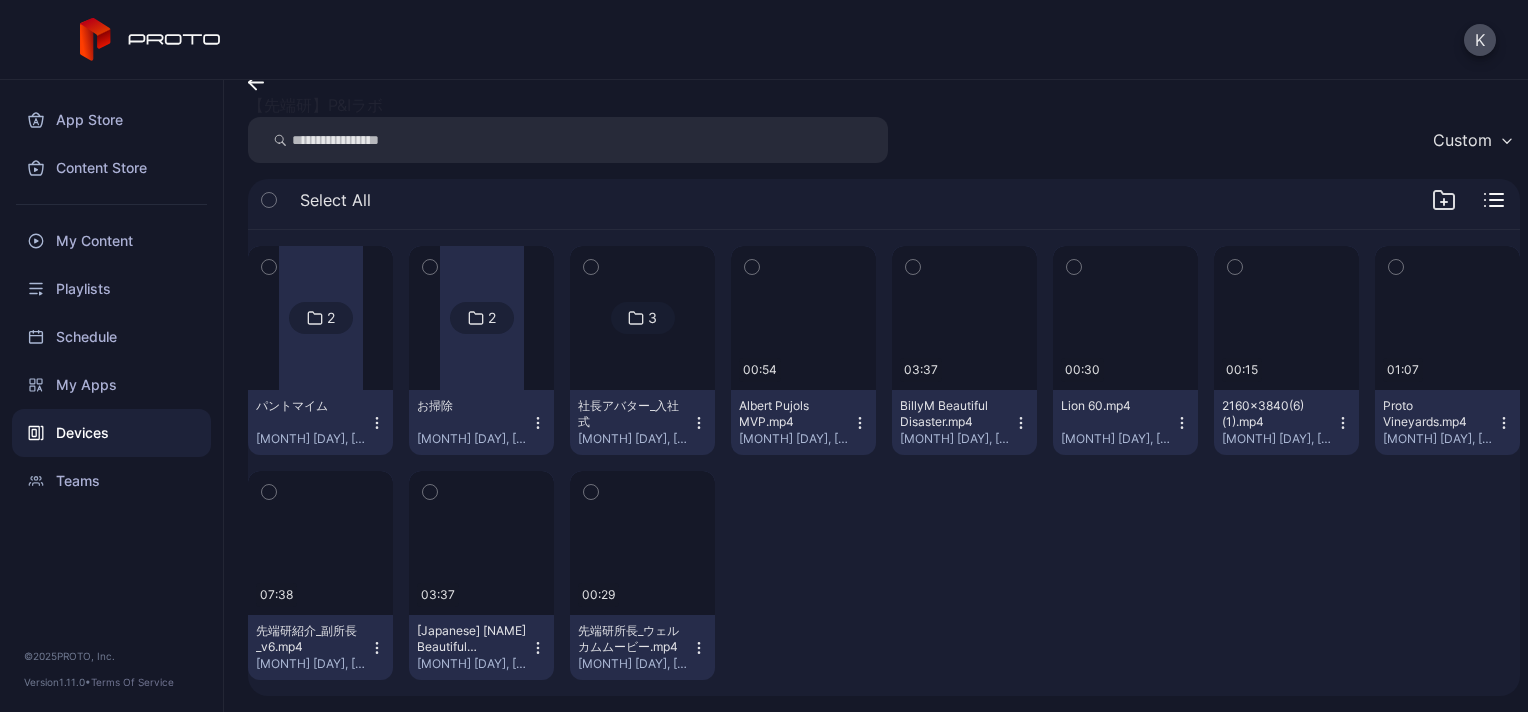 scroll, scrollTop: 328, scrollLeft: 0, axis: vertical 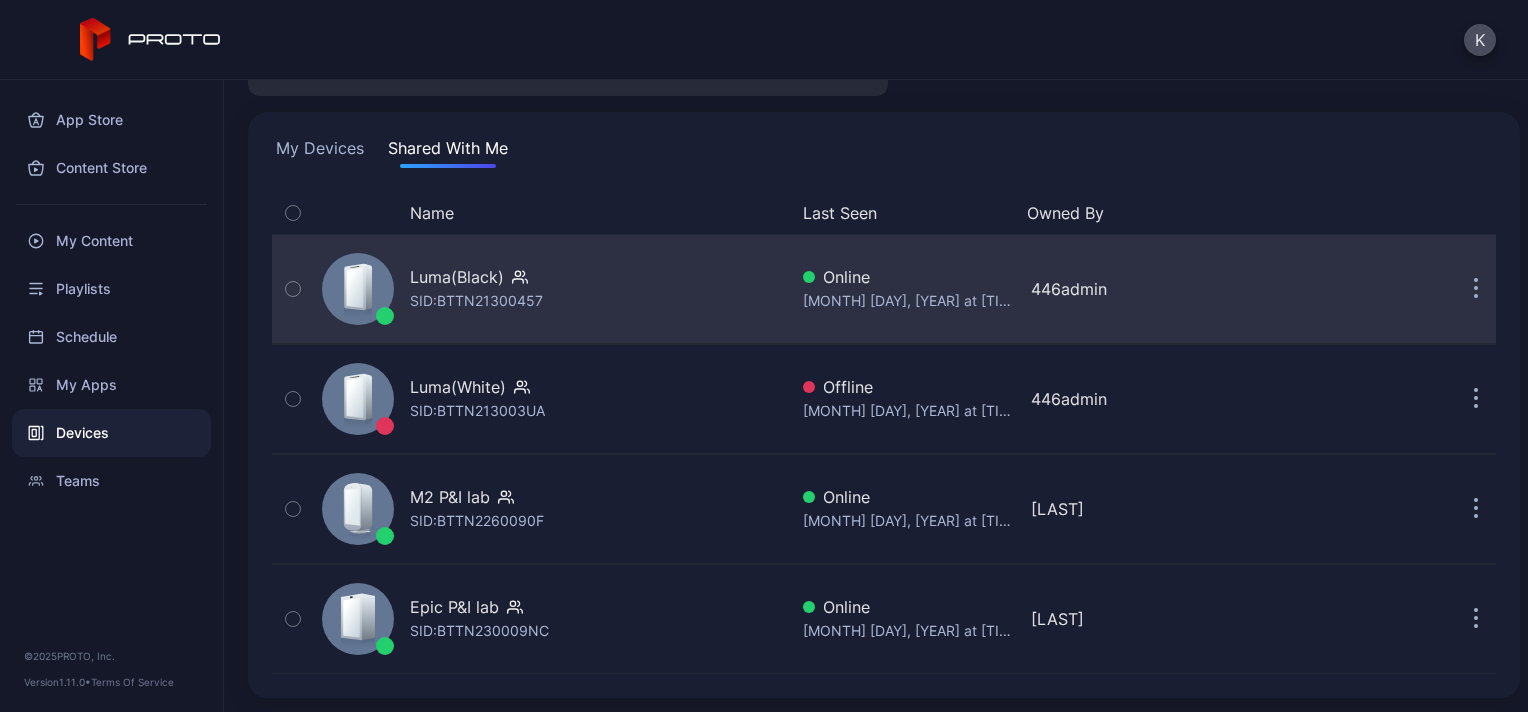 click on "SID:  [ID]" at bounding box center [476, 301] 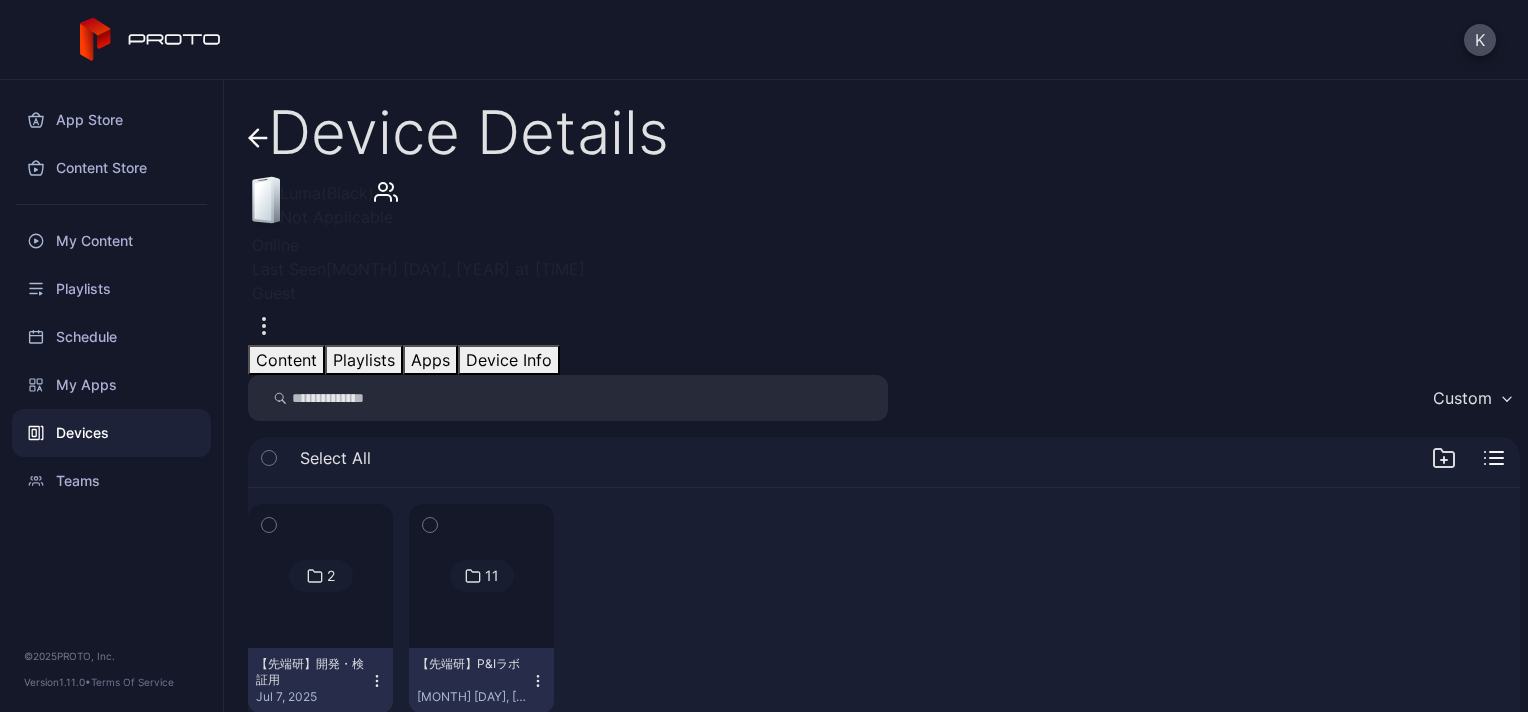 click on "Apps" at bounding box center (430, 360) 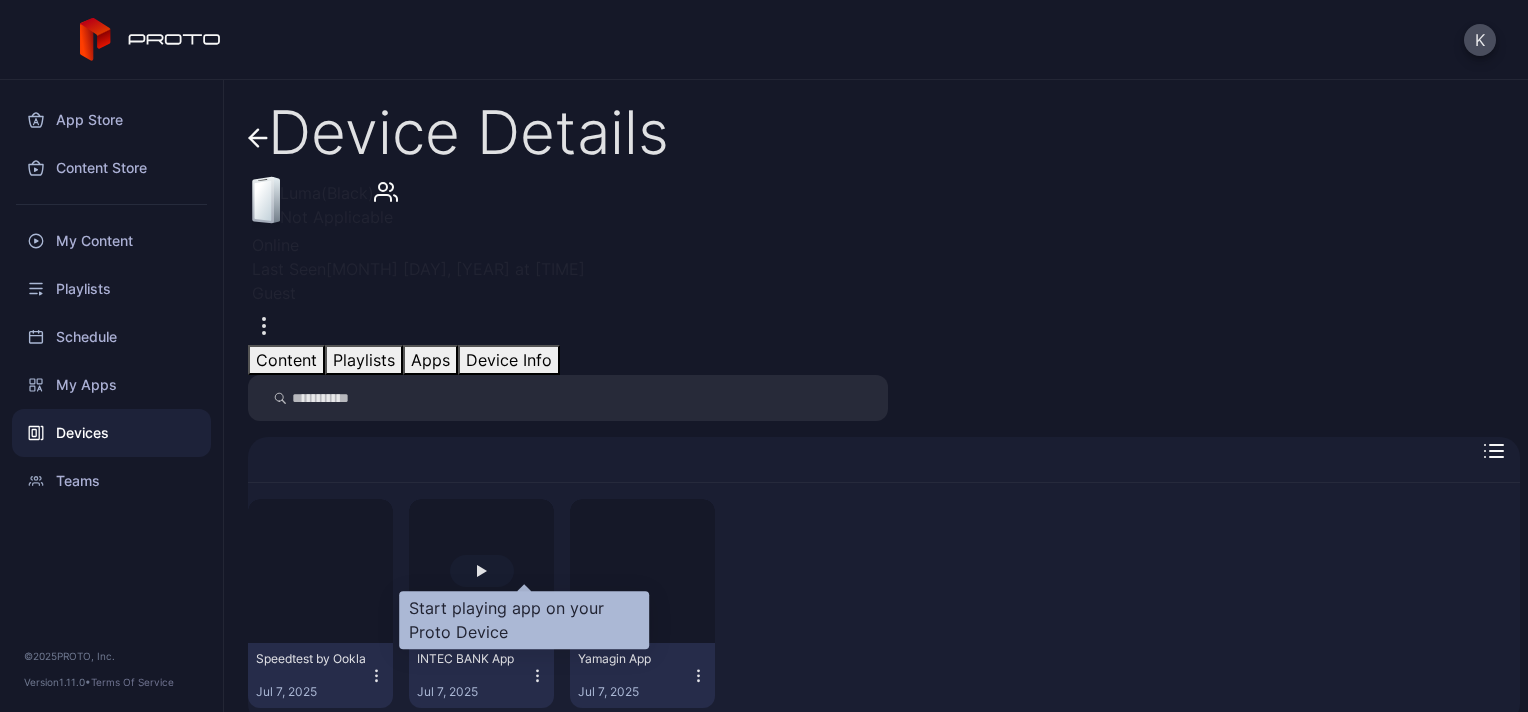 click at bounding box center (0, 0) 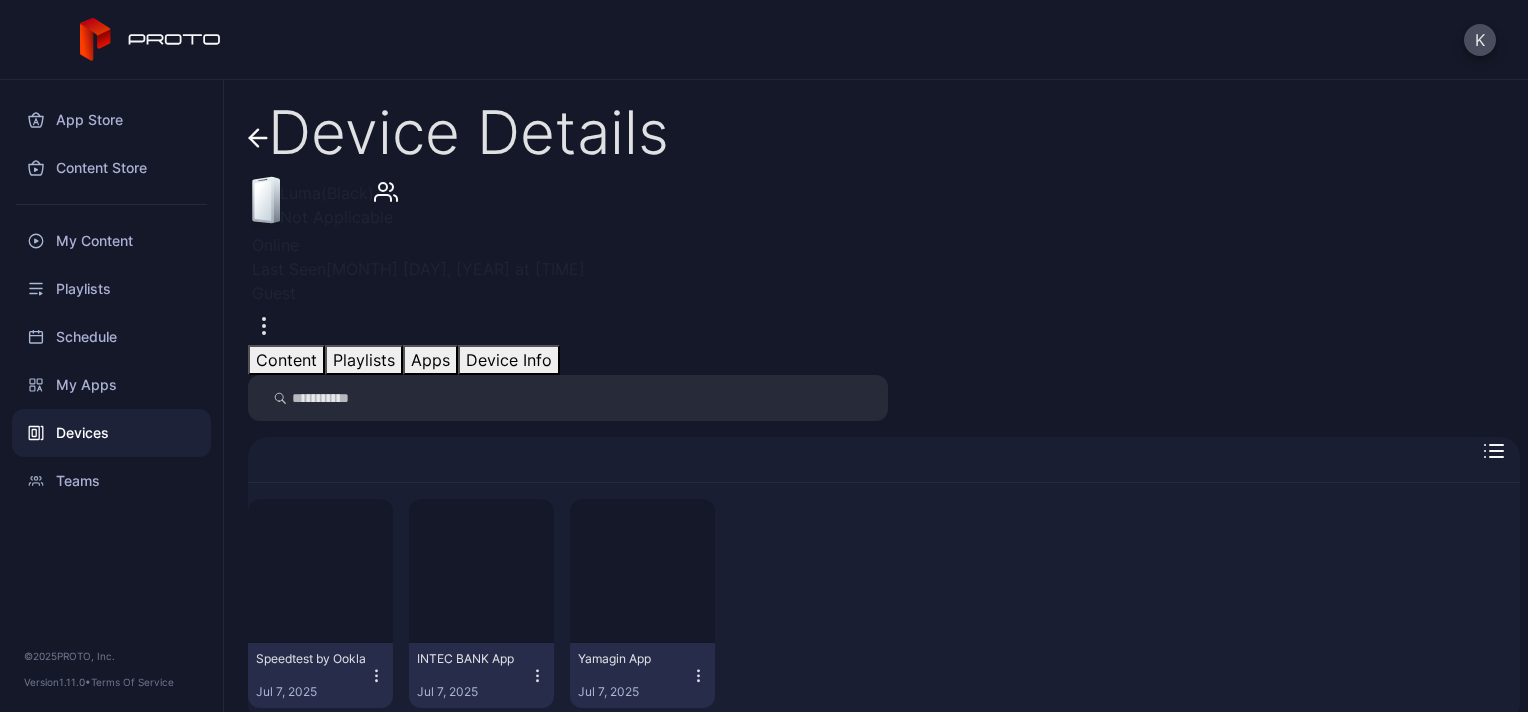 scroll, scrollTop: 140, scrollLeft: 0, axis: vertical 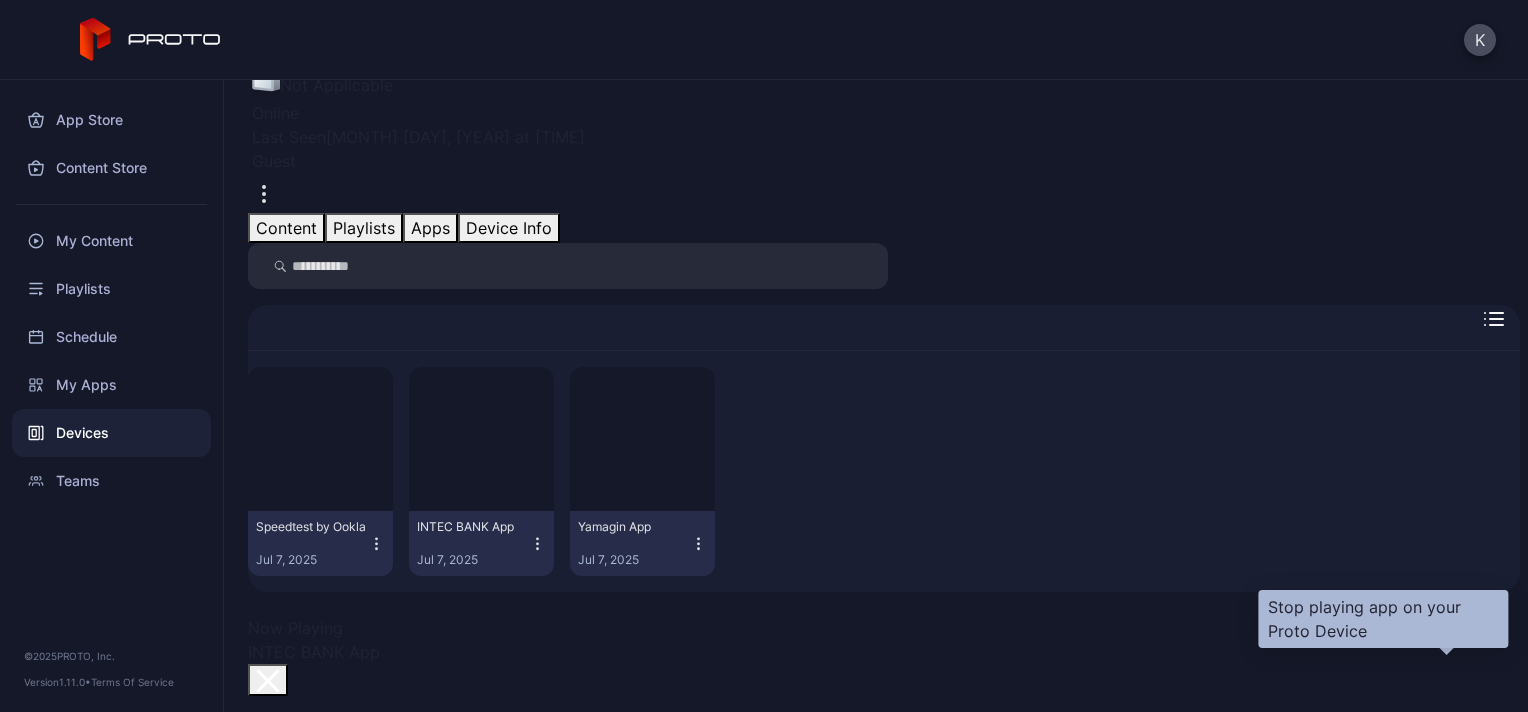 click at bounding box center (268, 681) 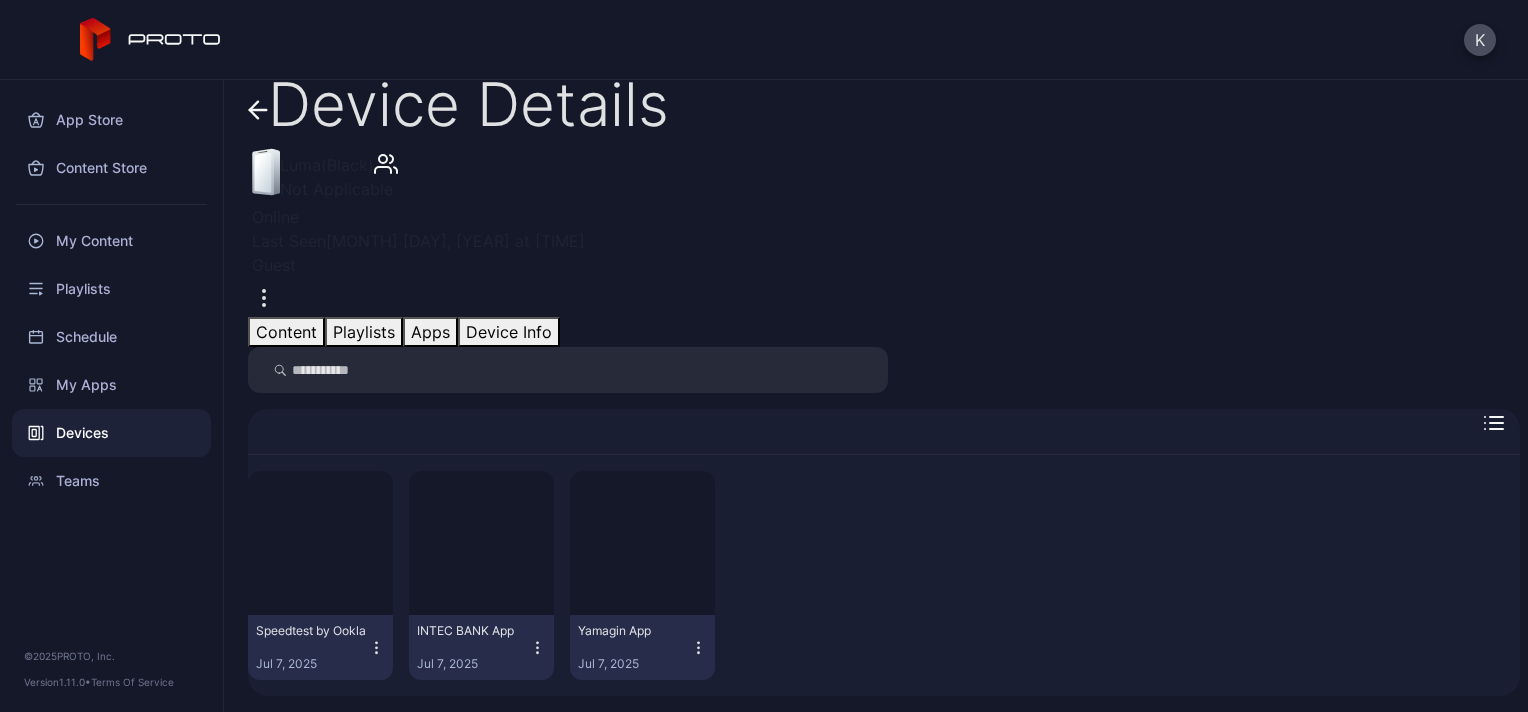scroll, scrollTop: 0, scrollLeft: 0, axis: both 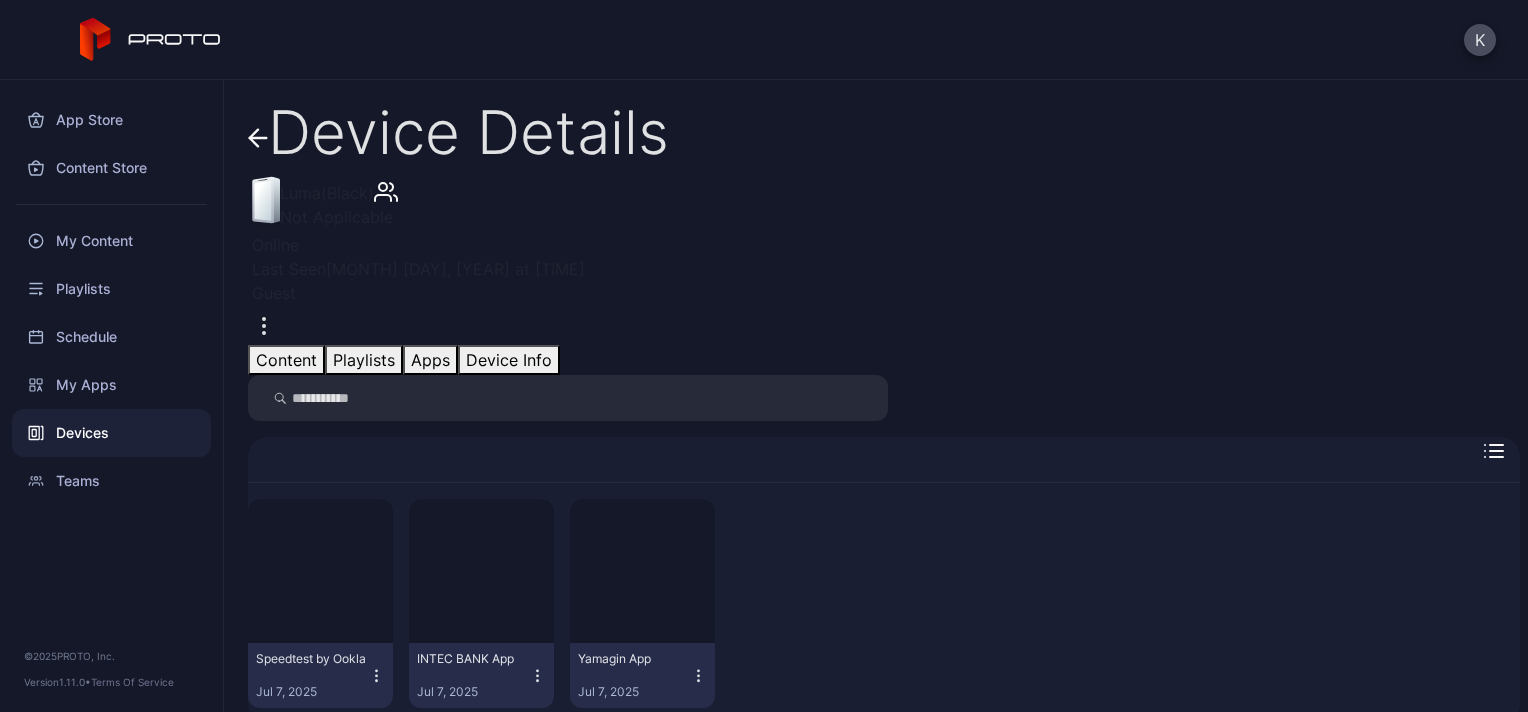 click at bounding box center [258, 138] 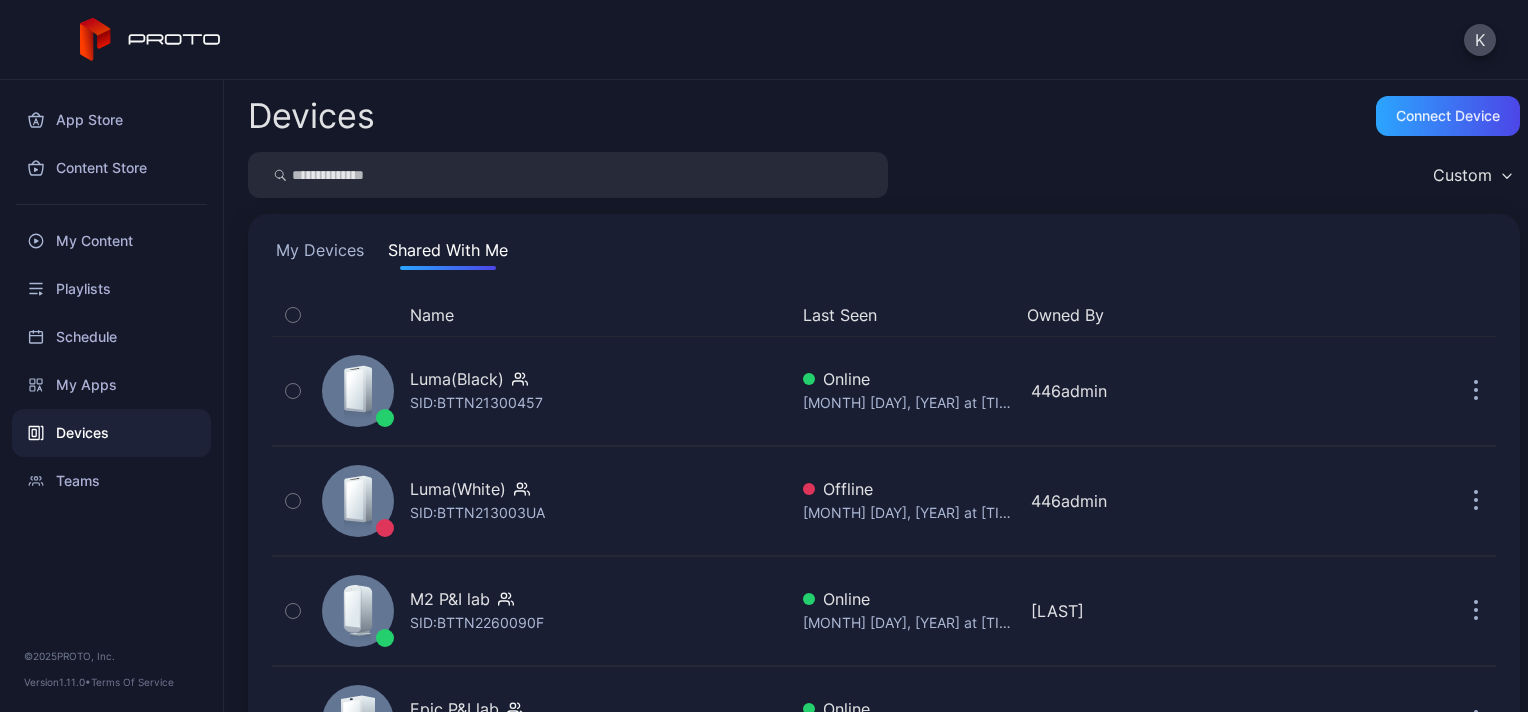 scroll, scrollTop: 102, scrollLeft: 0, axis: vertical 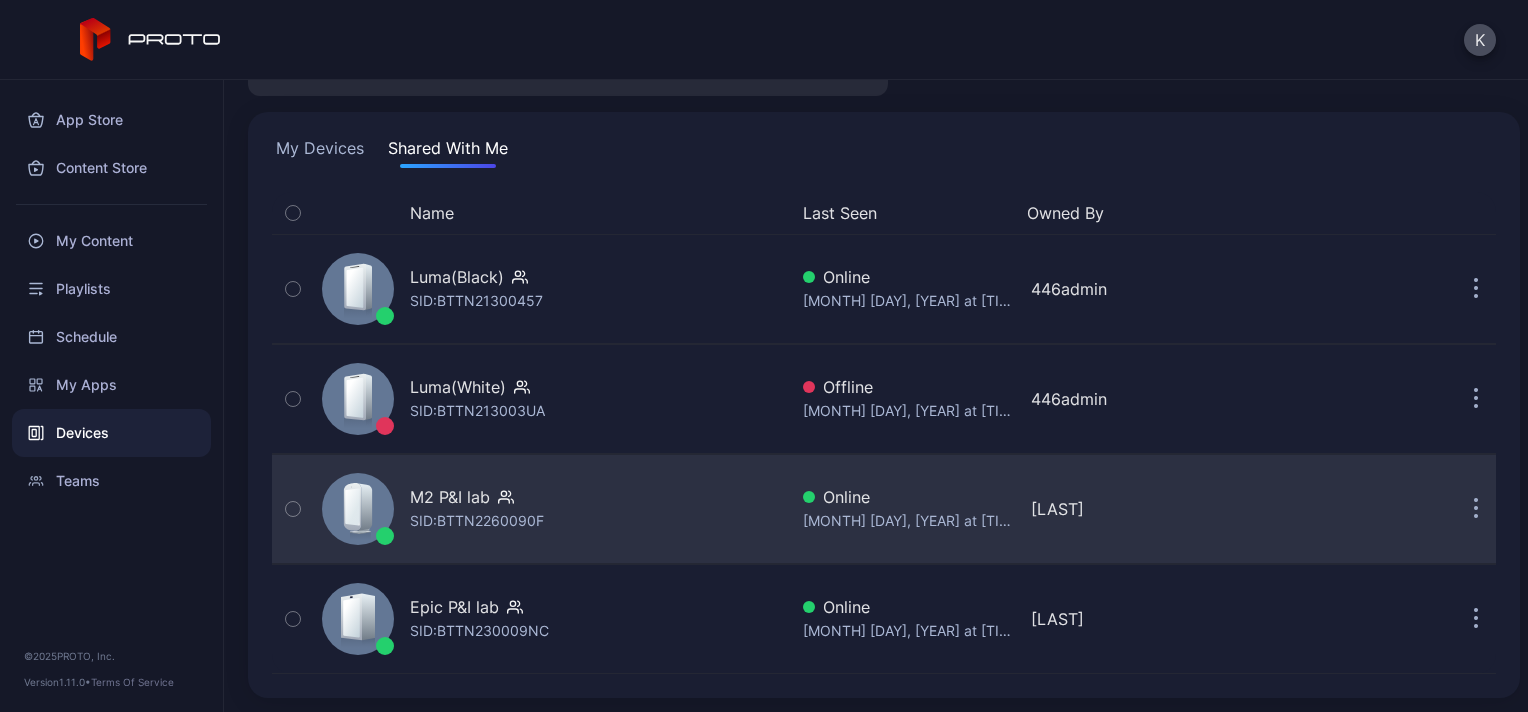 click on "M2  P&I lab" at bounding box center (457, 277) 